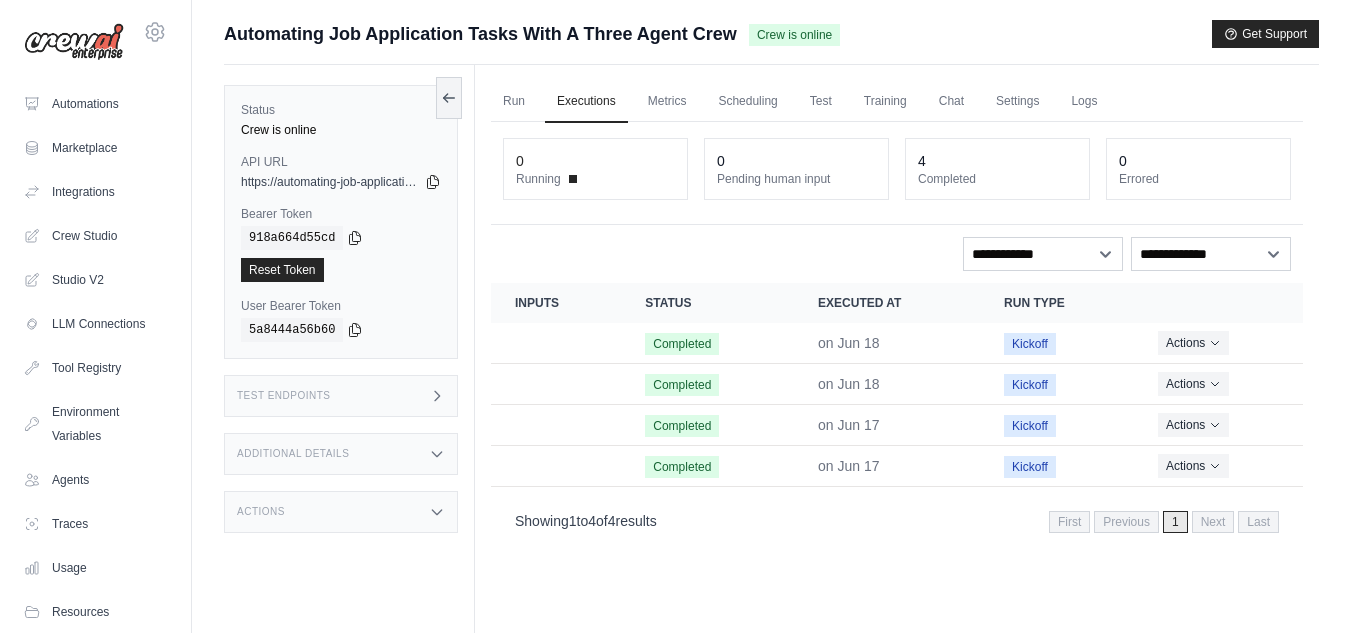 scroll, scrollTop: 0, scrollLeft: 0, axis: both 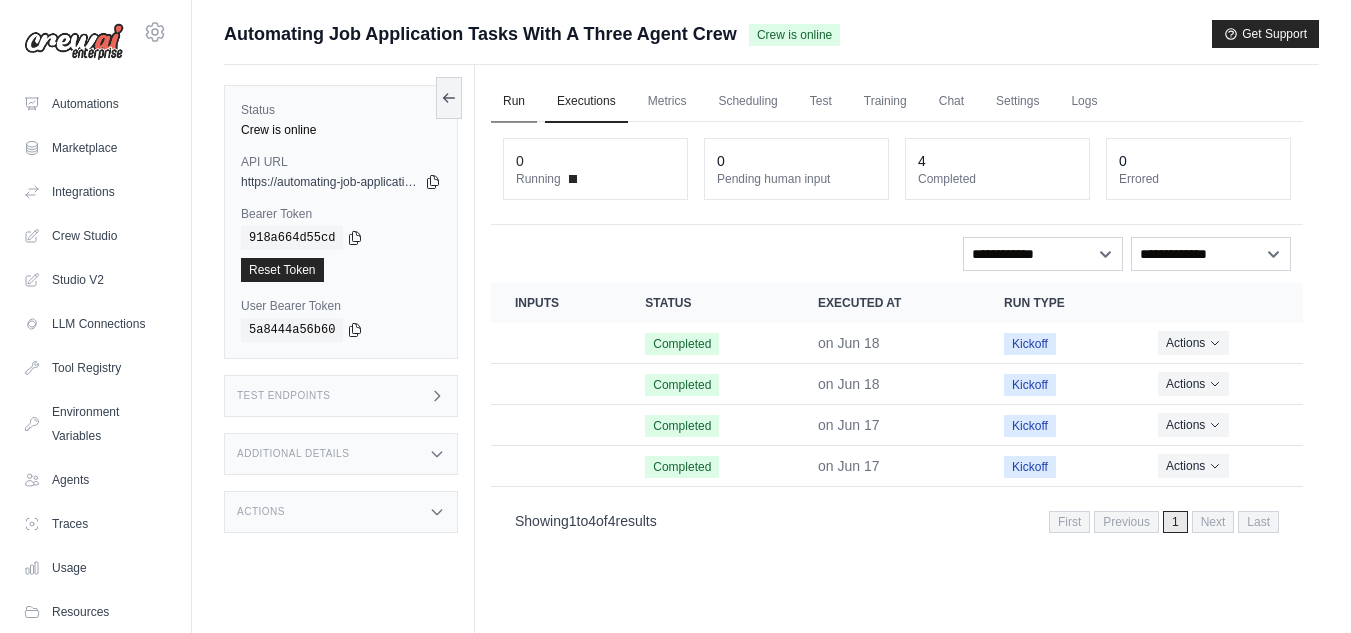 click on "Run" at bounding box center [514, 102] 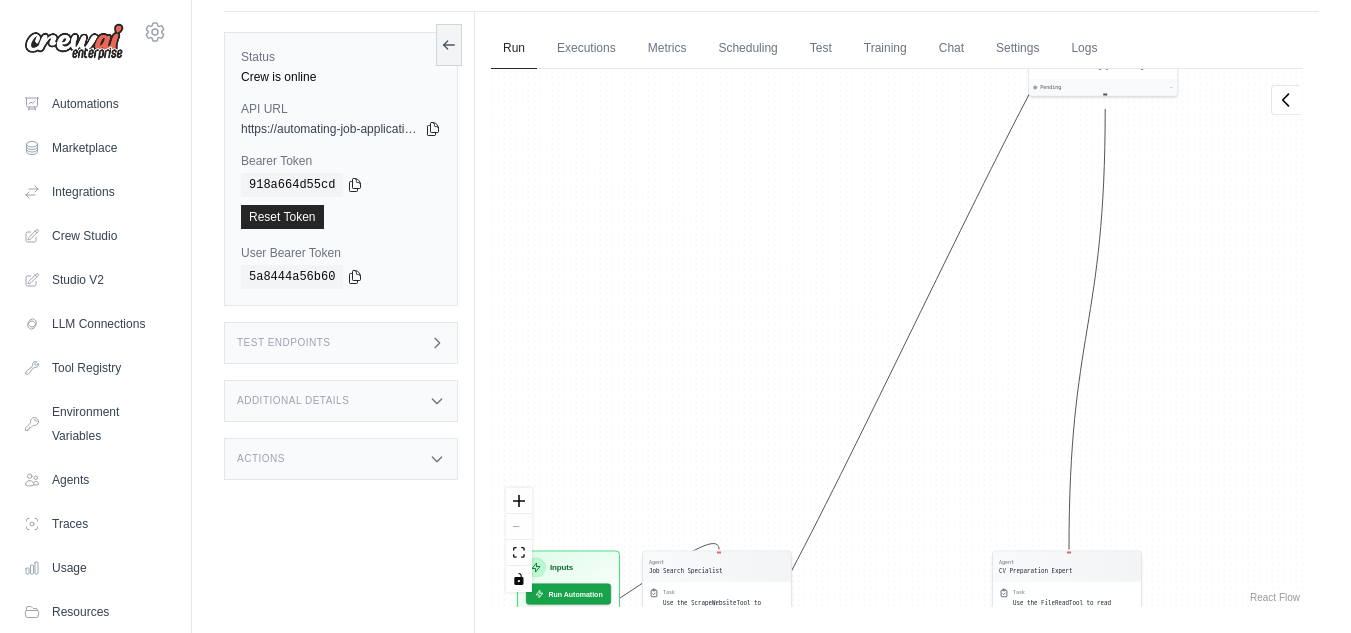 scroll, scrollTop: 85, scrollLeft: 0, axis: vertical 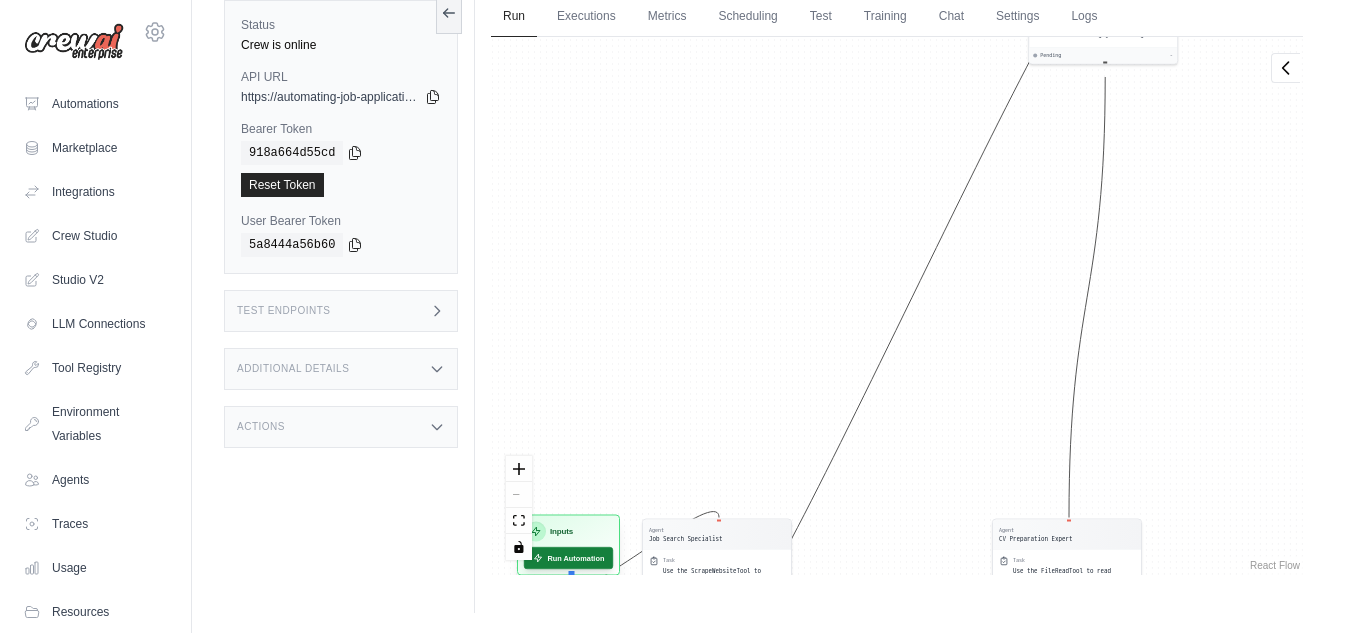 click on "Run Automation" at bounding box center [568, 558] 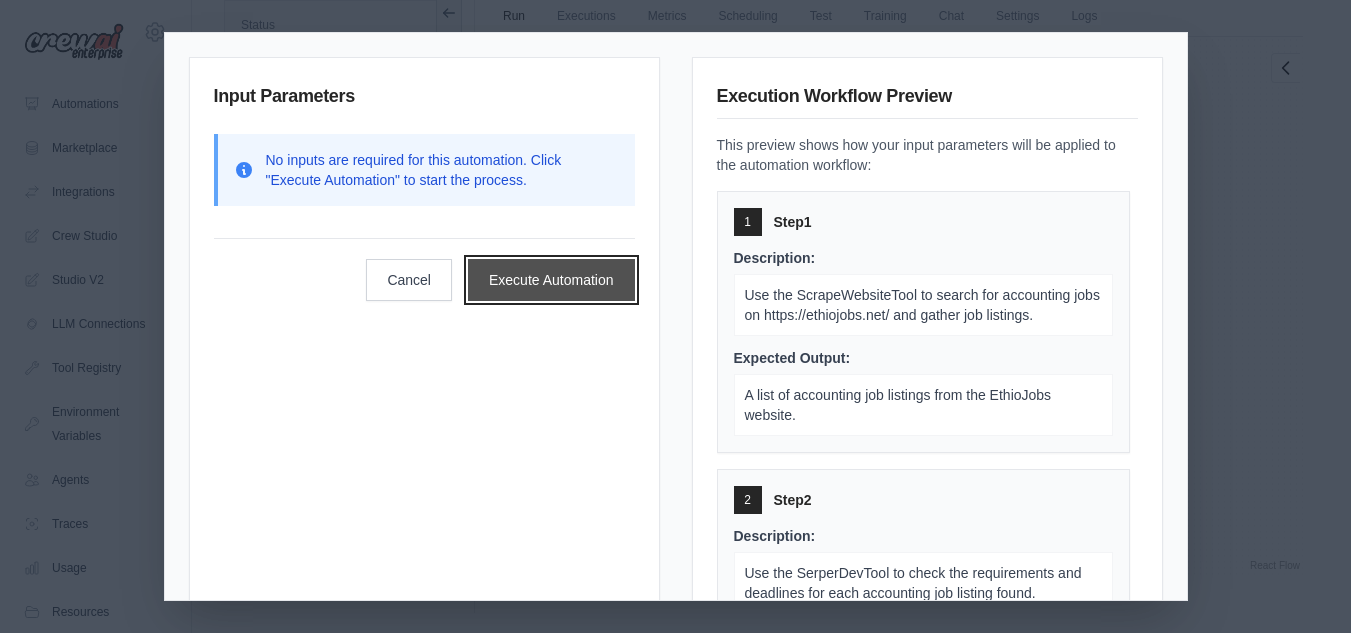 click on "Execute Automation" at bounding box center [551, 280] 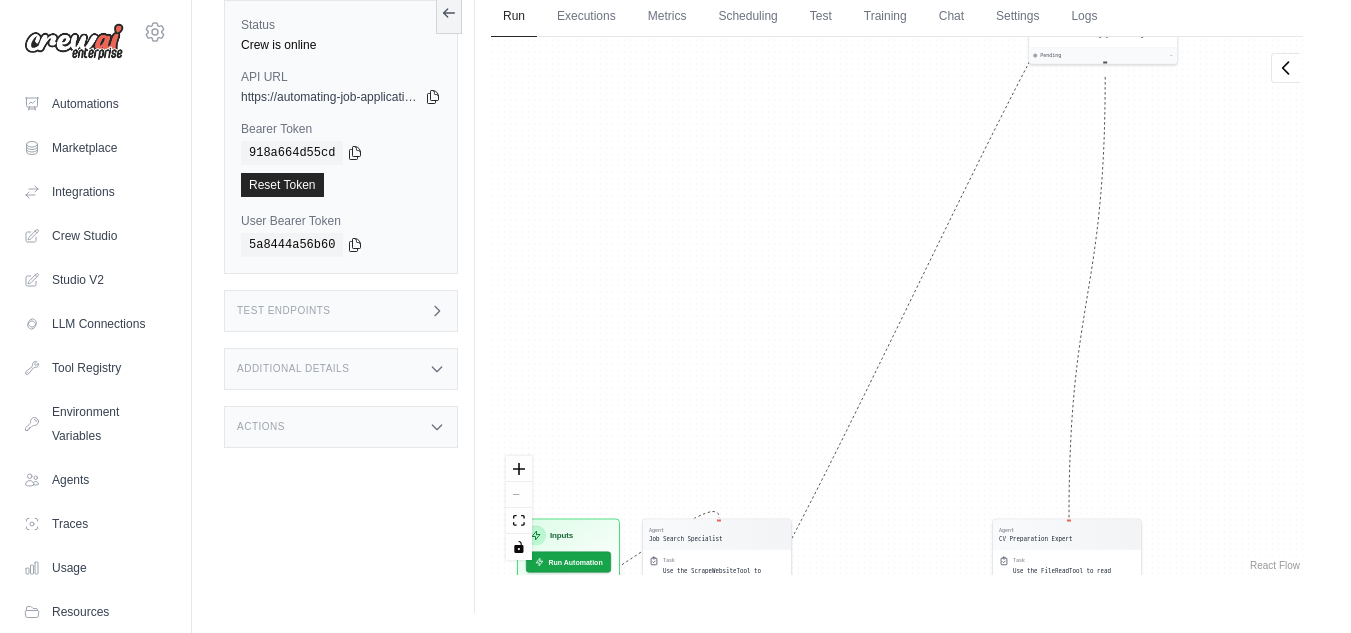 scroll, scrollTop: 120, scrollLeft: 0, axis: vertical 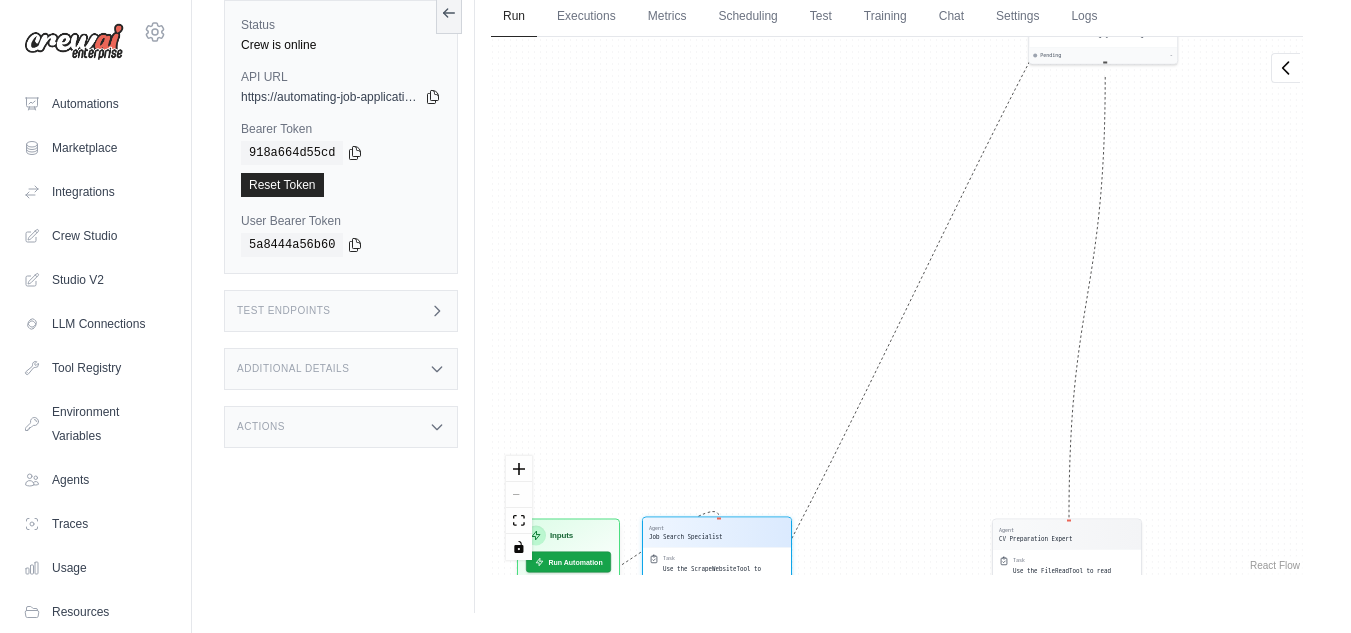 click on "Task" at bounding box center [724, 558] 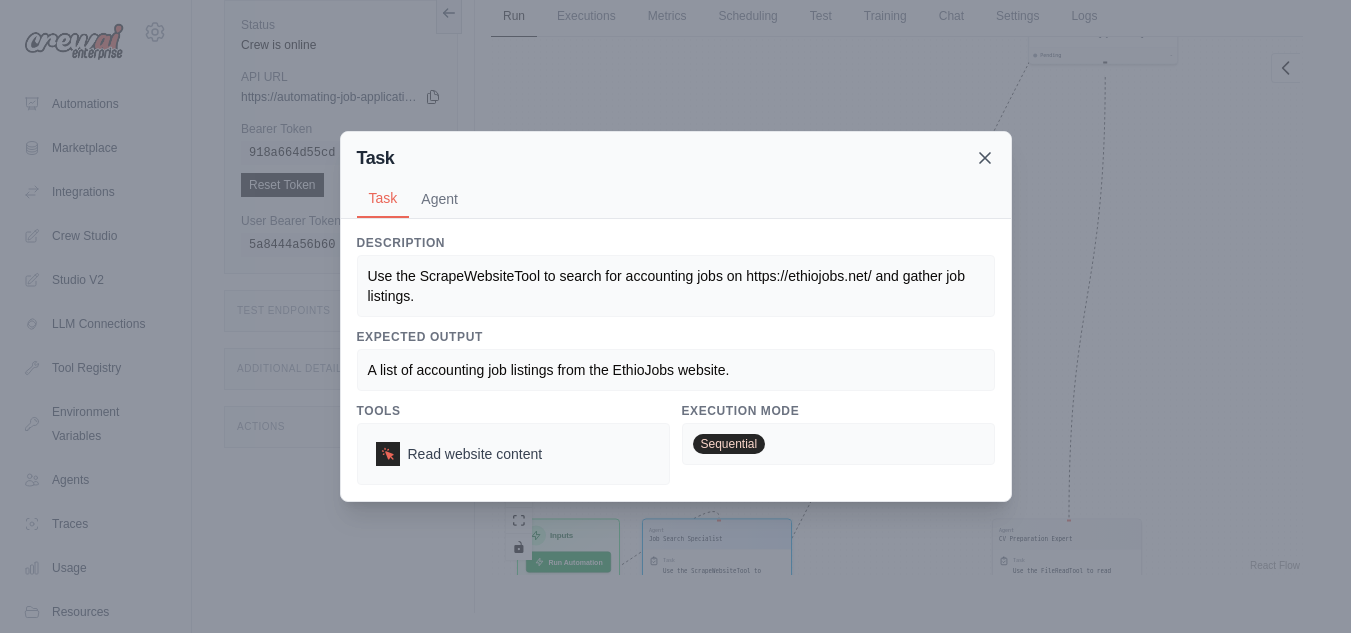 click 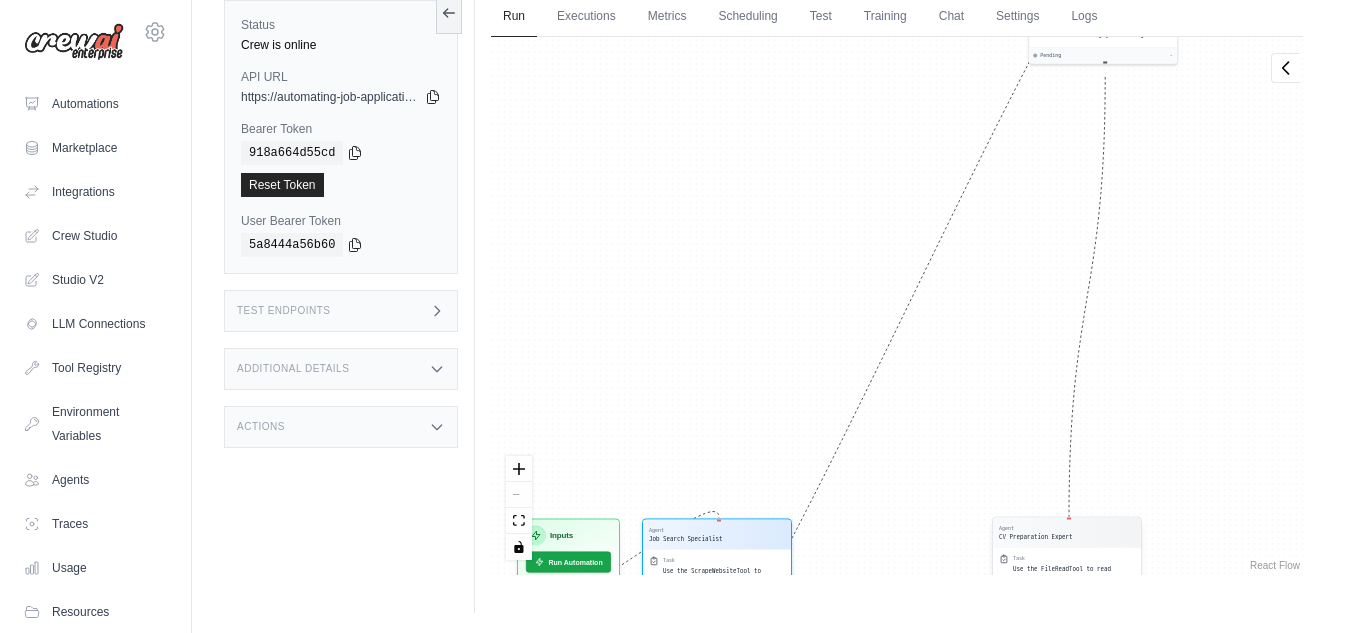 click on "Agent" at bounding box center (1036, 528) 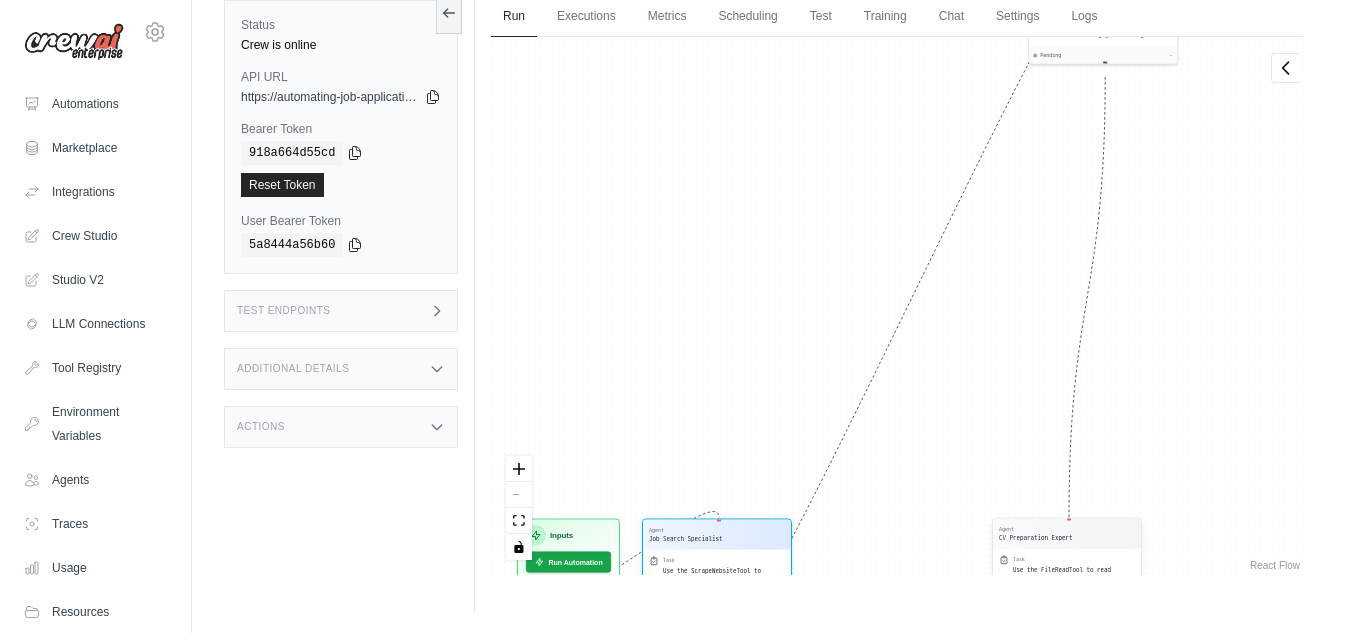 click on "Task Use the FileReadTool to read user's personal information and prepare a CV tailored to the accounting job application." at bounding box center (1067, 582) 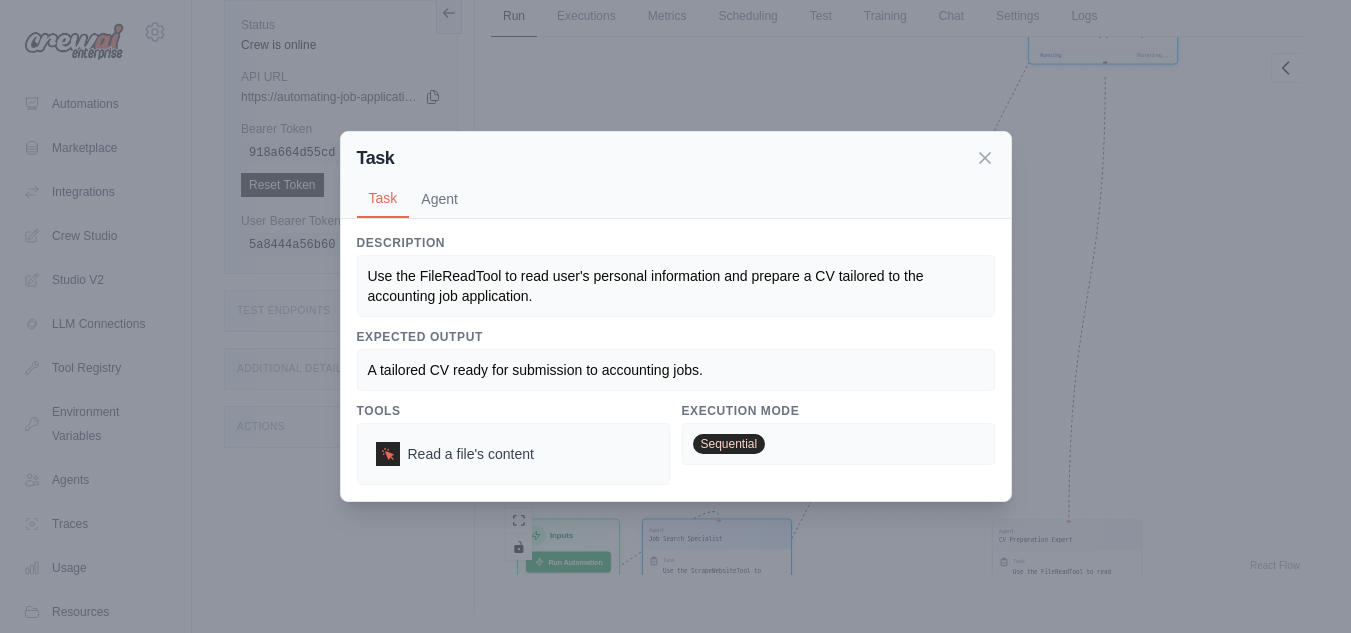 scroll, scrollTop: 441, scrollLeft: 0, axis: vertical 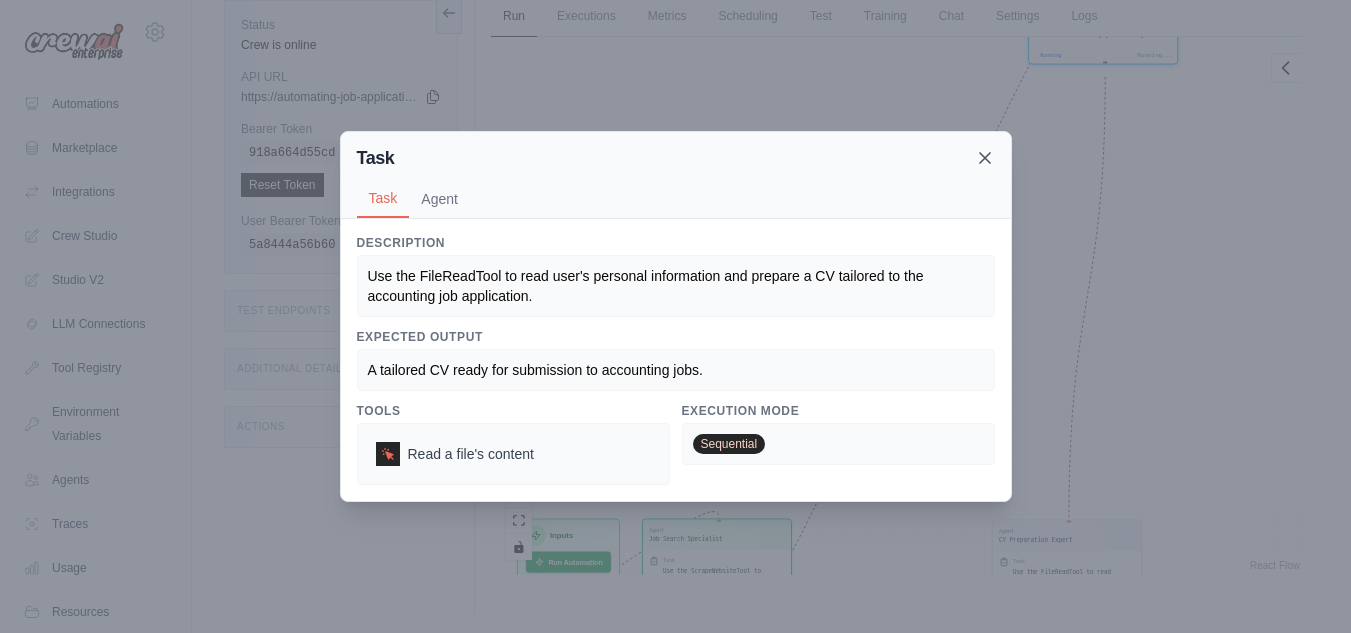 click 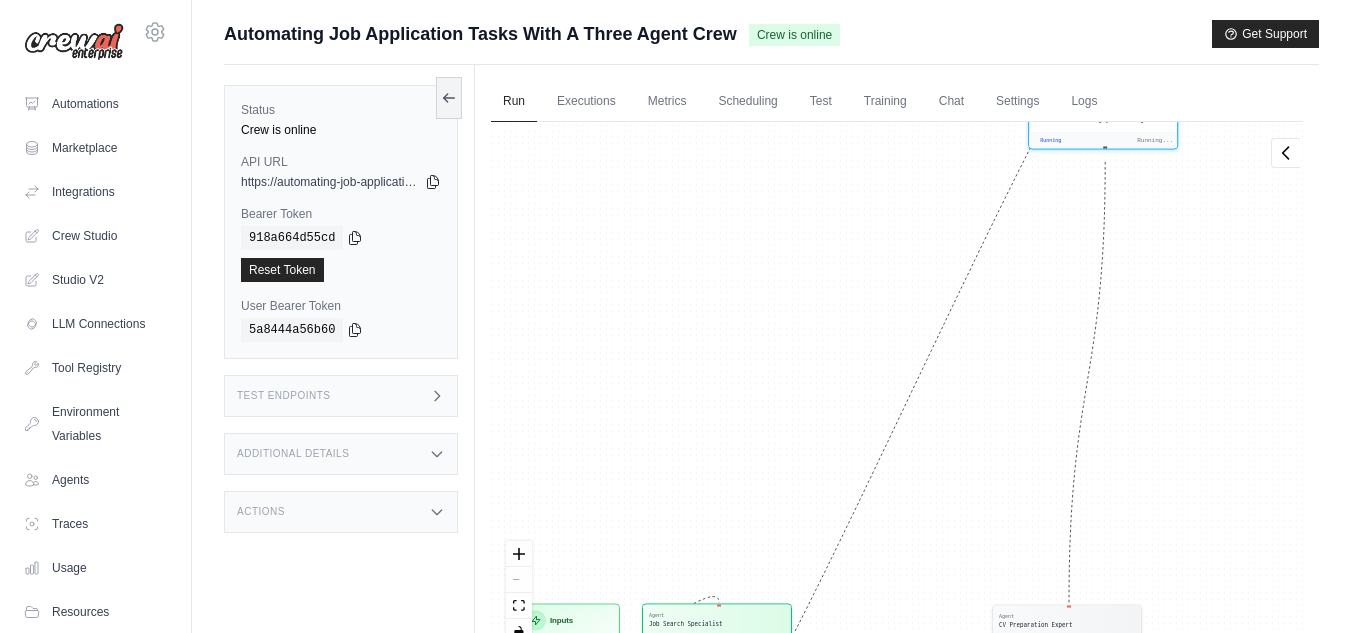scroll, scrollTop: 85, scrollLeft: 0, axis: vertical 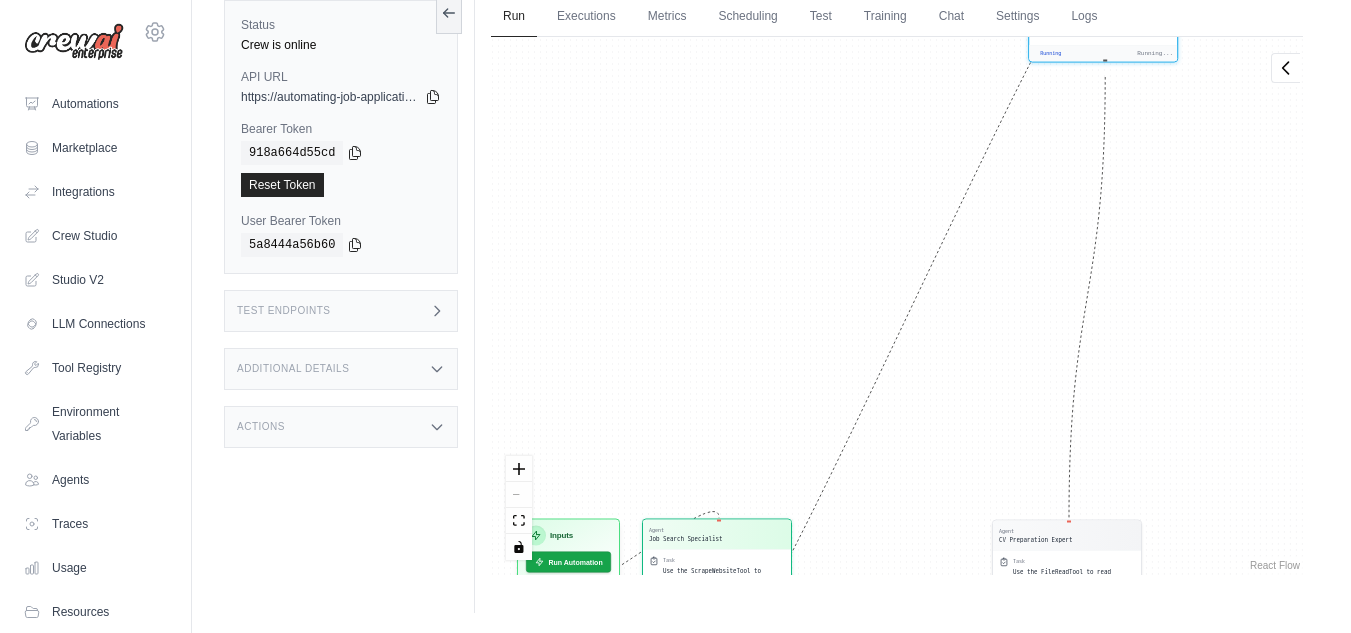 click on "Running Running..." at bounding box center (1103, 54) 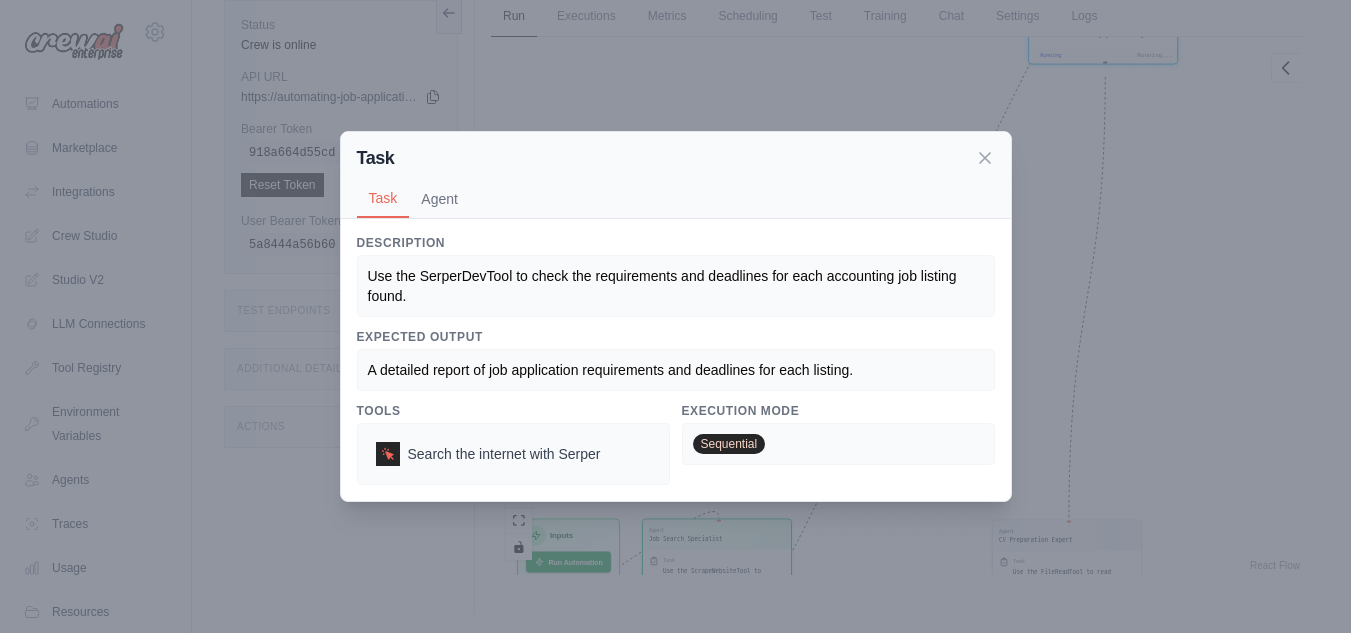scroll, scrollTop: 722, scrollLeft: 0, axis: vertical 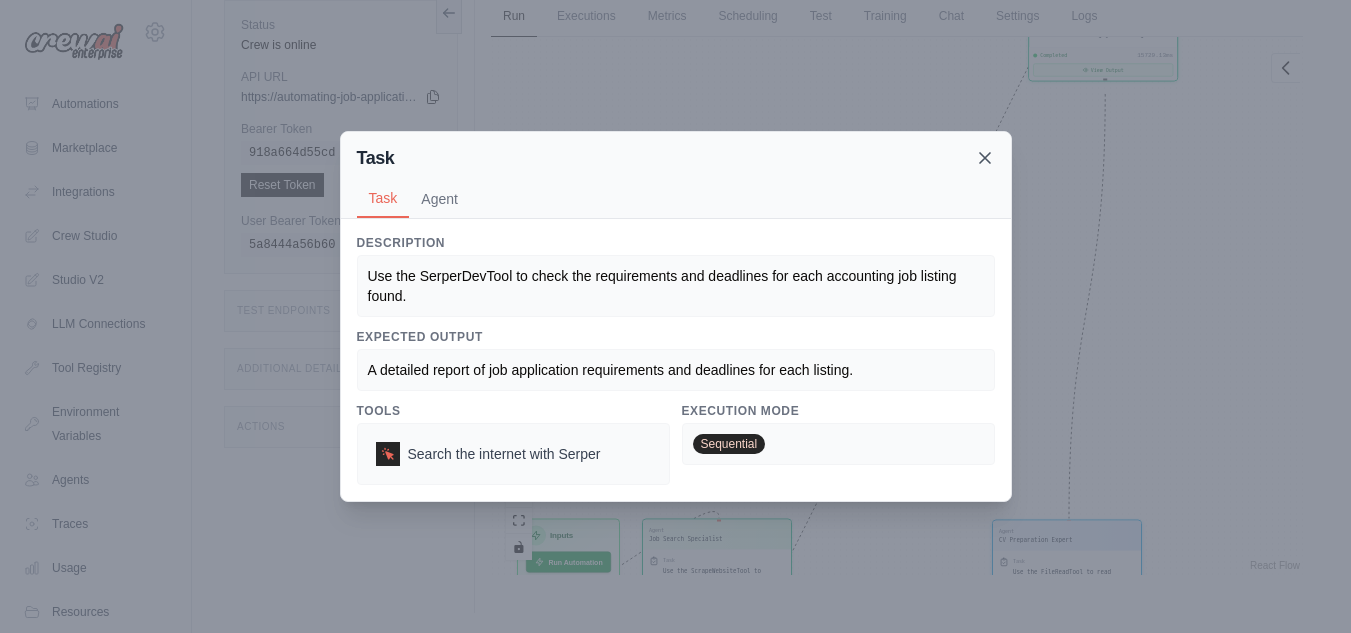 click 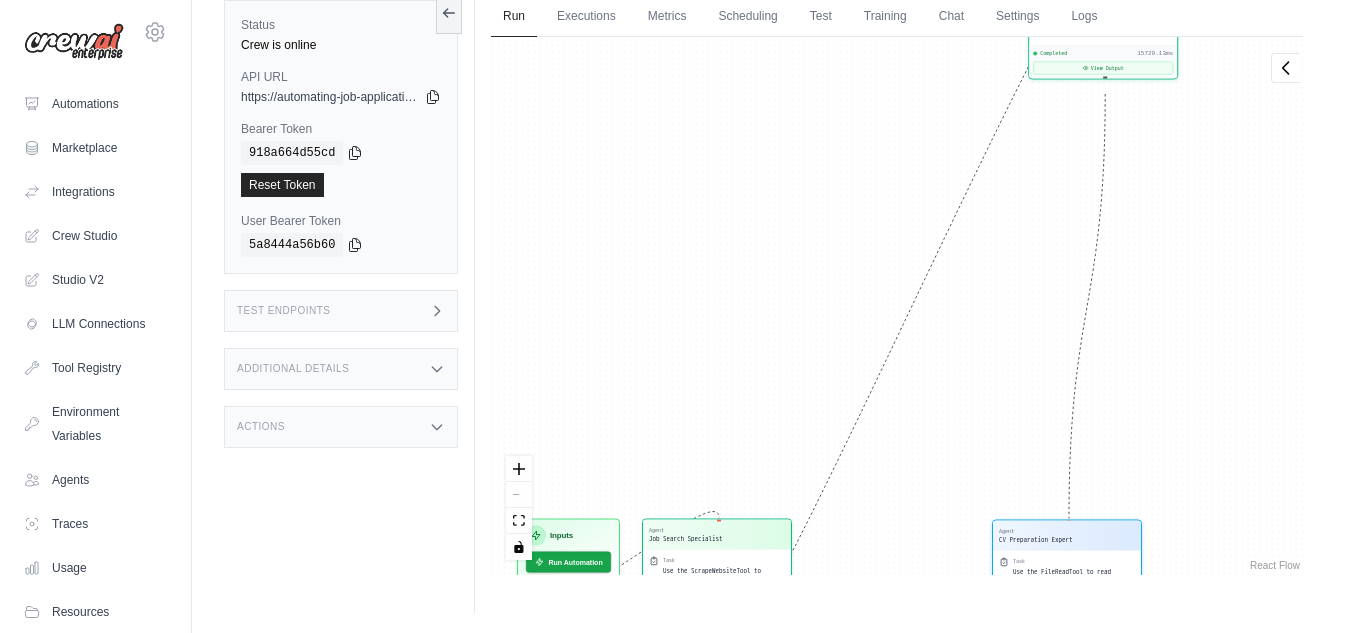 click on "Completed 15729.13ms View Output" at bounding box center (1103, 62) 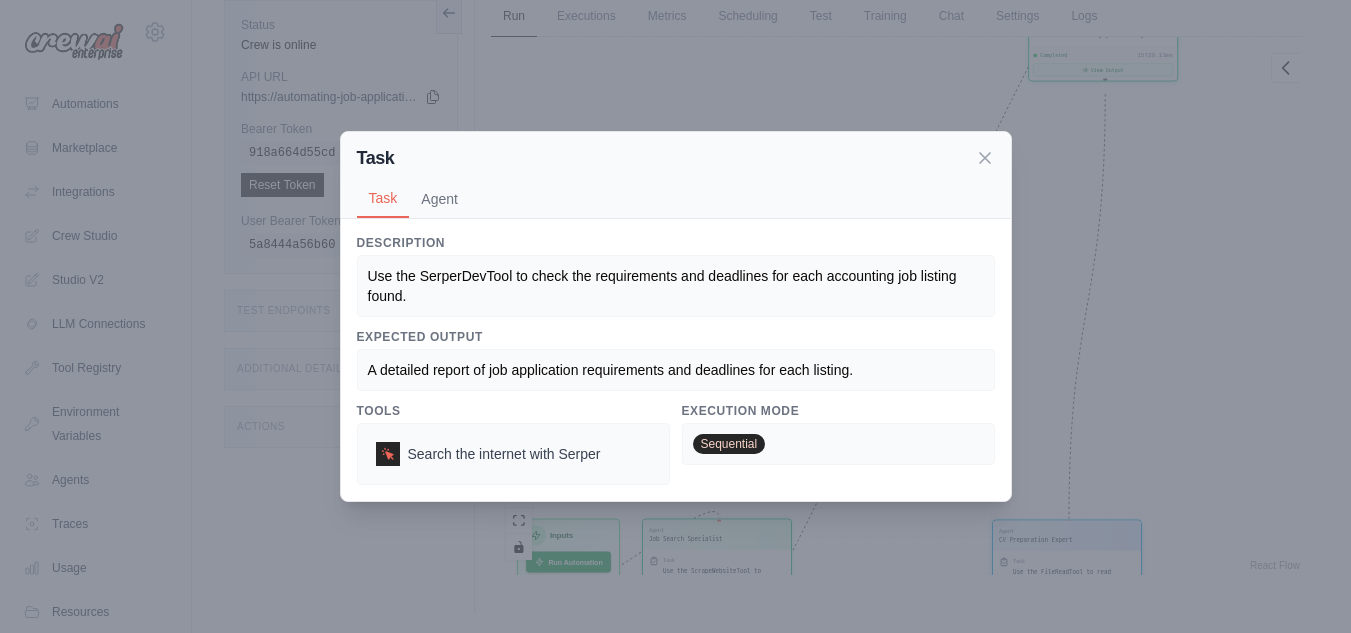 scroll, scrollTop: 1892, scrollLeft: 0, axis: vertical 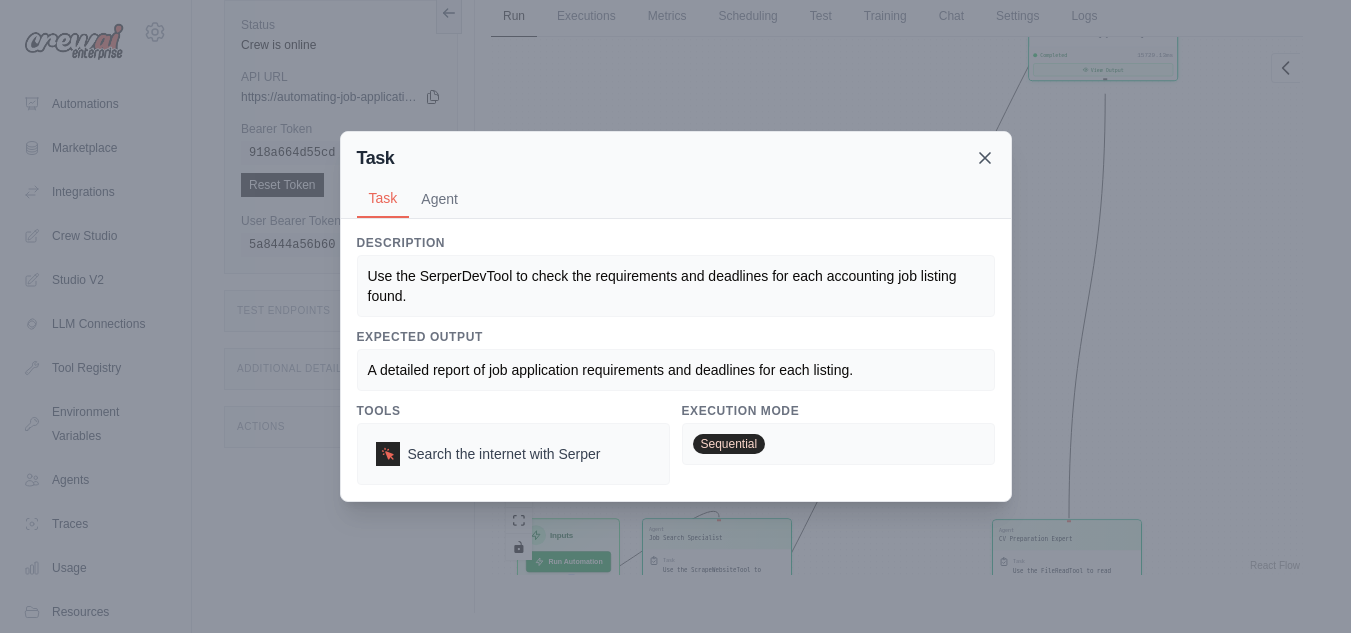 click 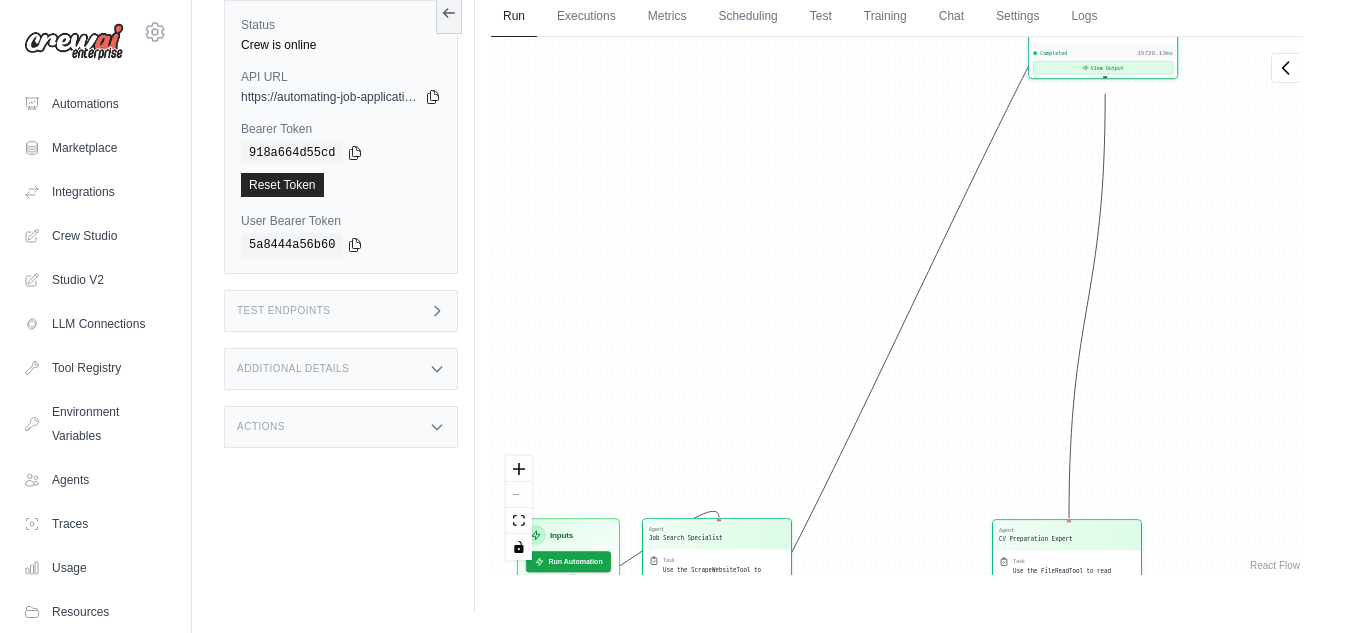 click on "View Output" at bounding box center (1103, 67) 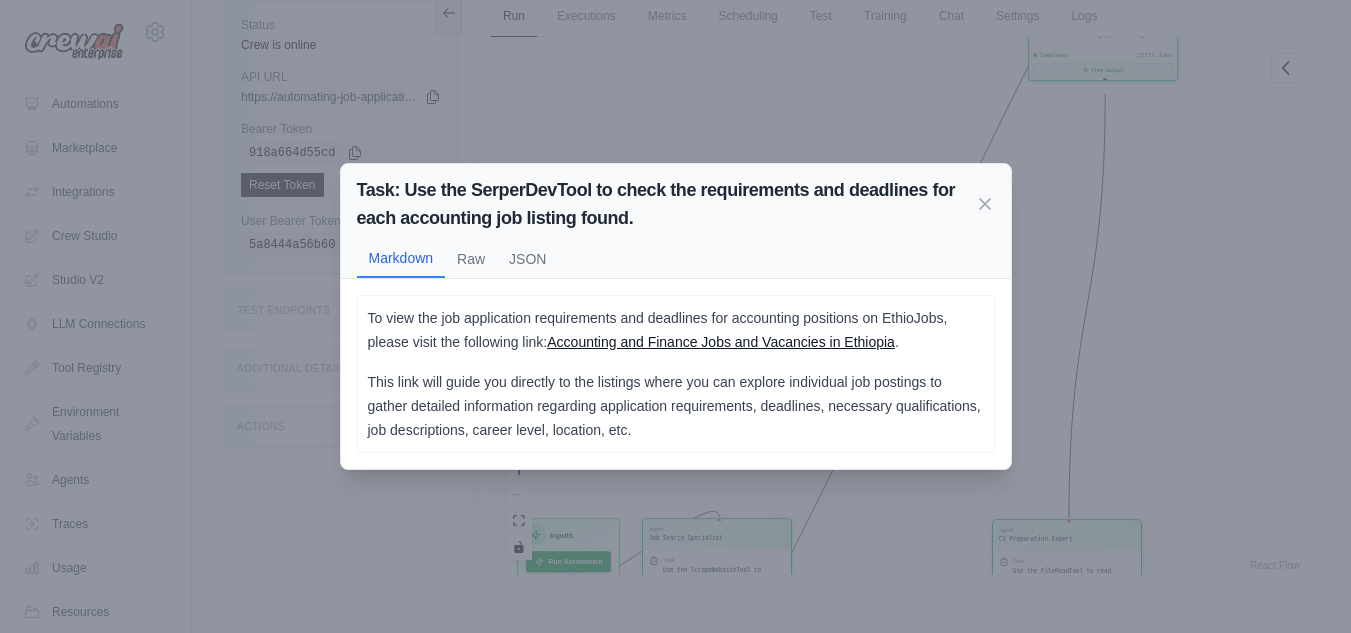 scroll, scrollTop: 0, scrollLeft: 0, axis: both 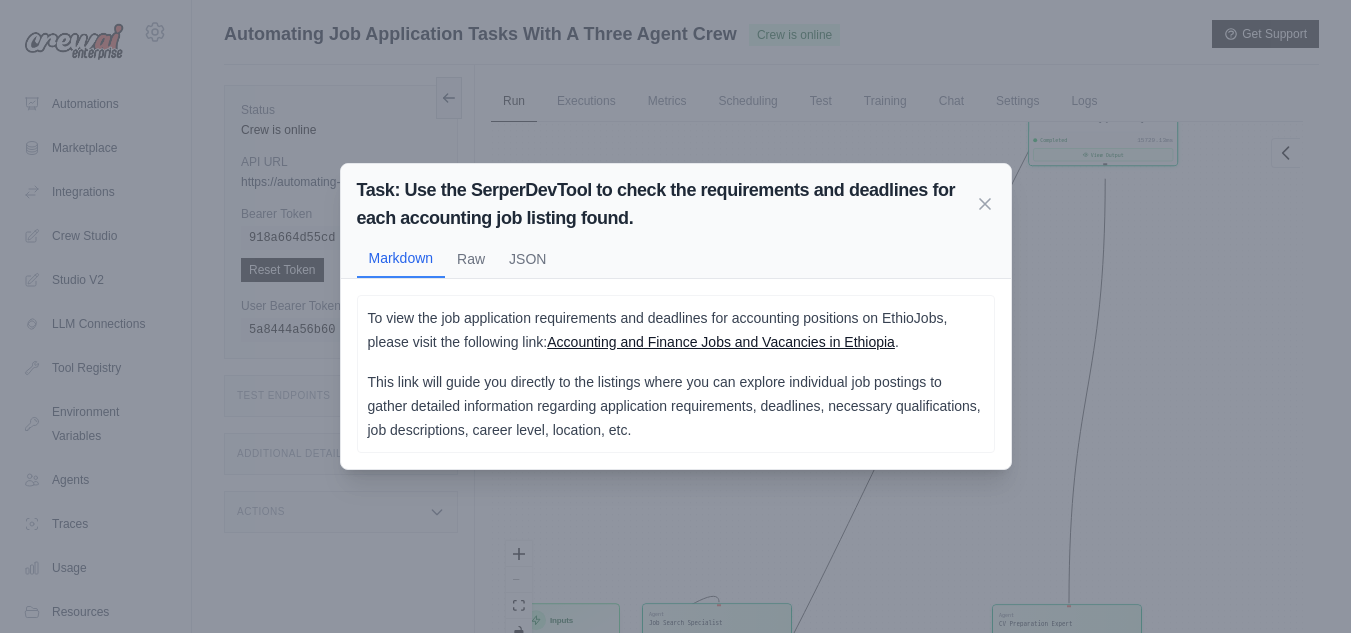 click on "Accounting and Finance Jobs and Vacancies in Ethiopia" at bounding box center (721, 342) 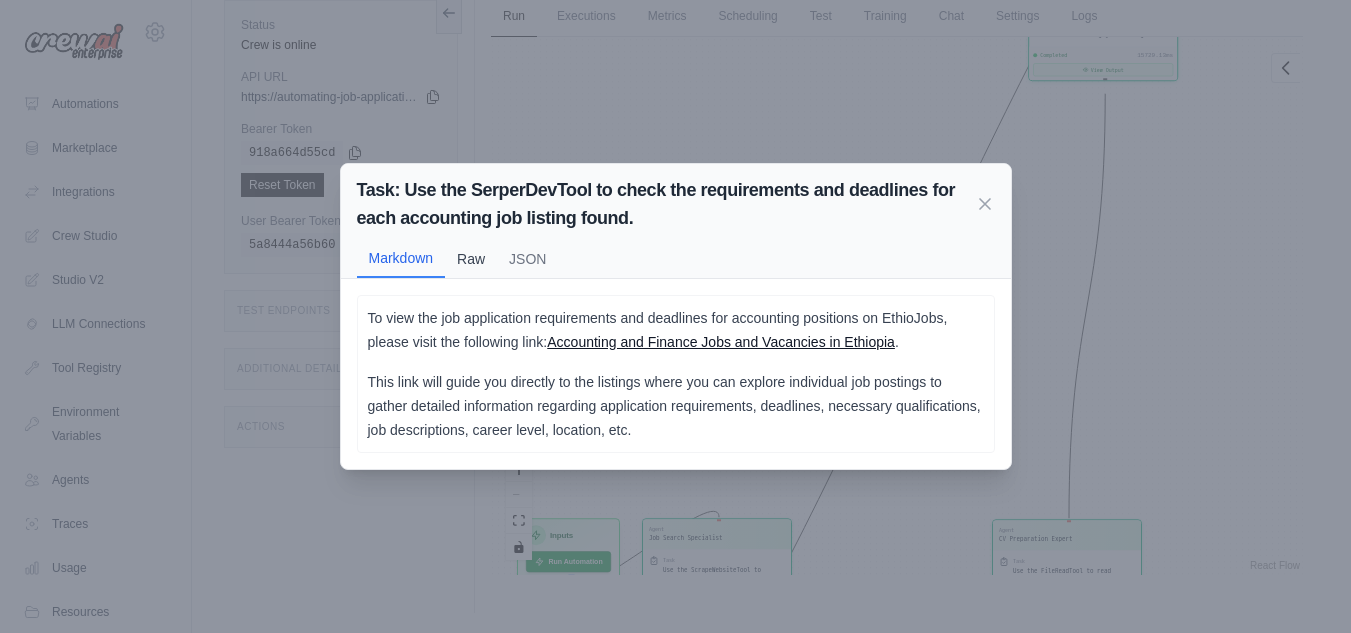 click on "Raw" at bounding box center [471, 259] 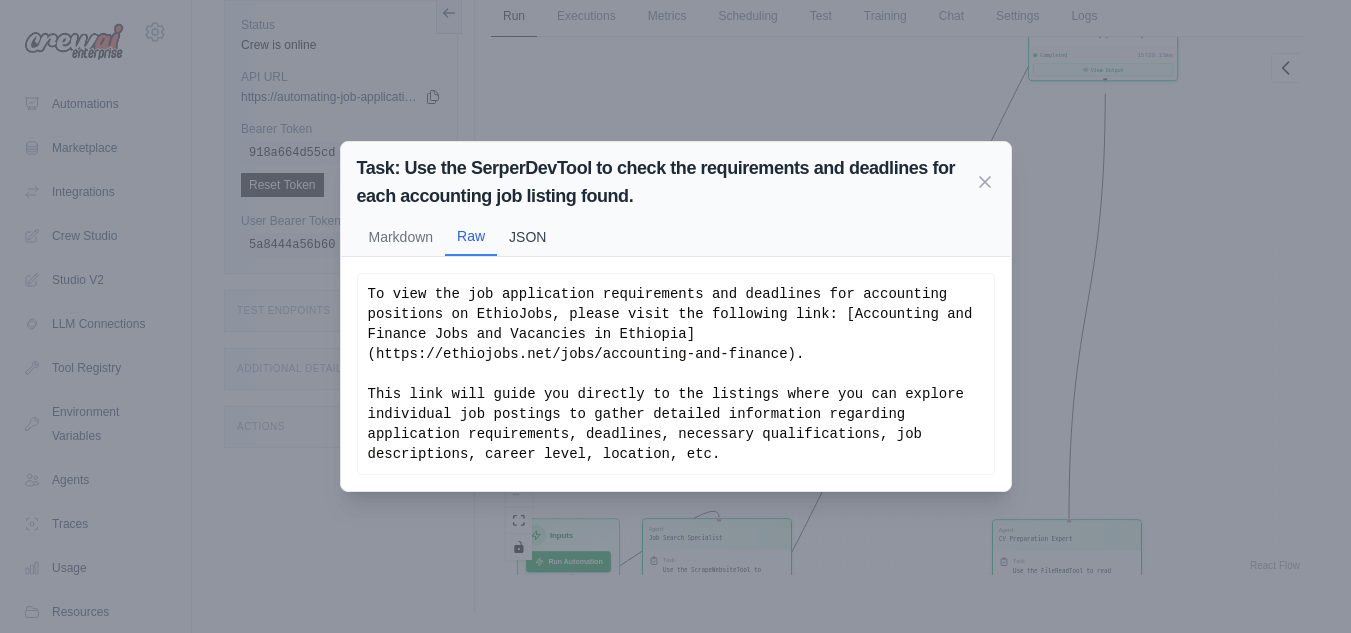 click on "JSON" at bounding box center (527, 237) 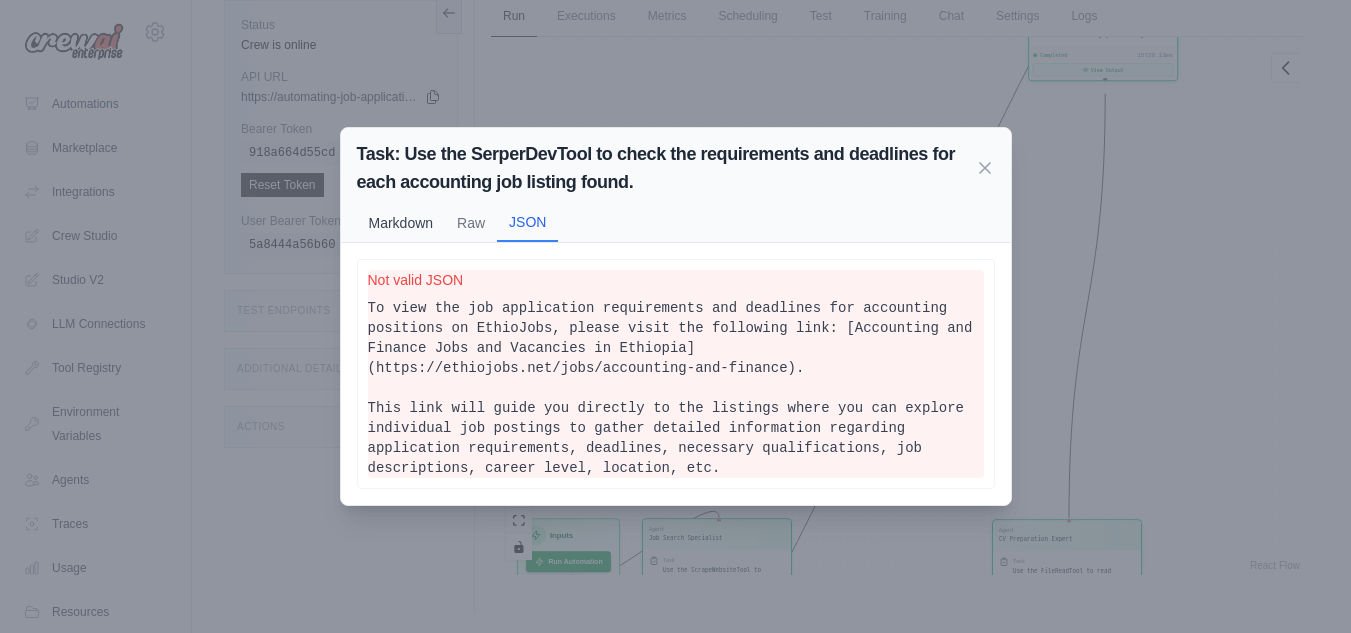click on "Markdown" at bounding box center (401, 223) 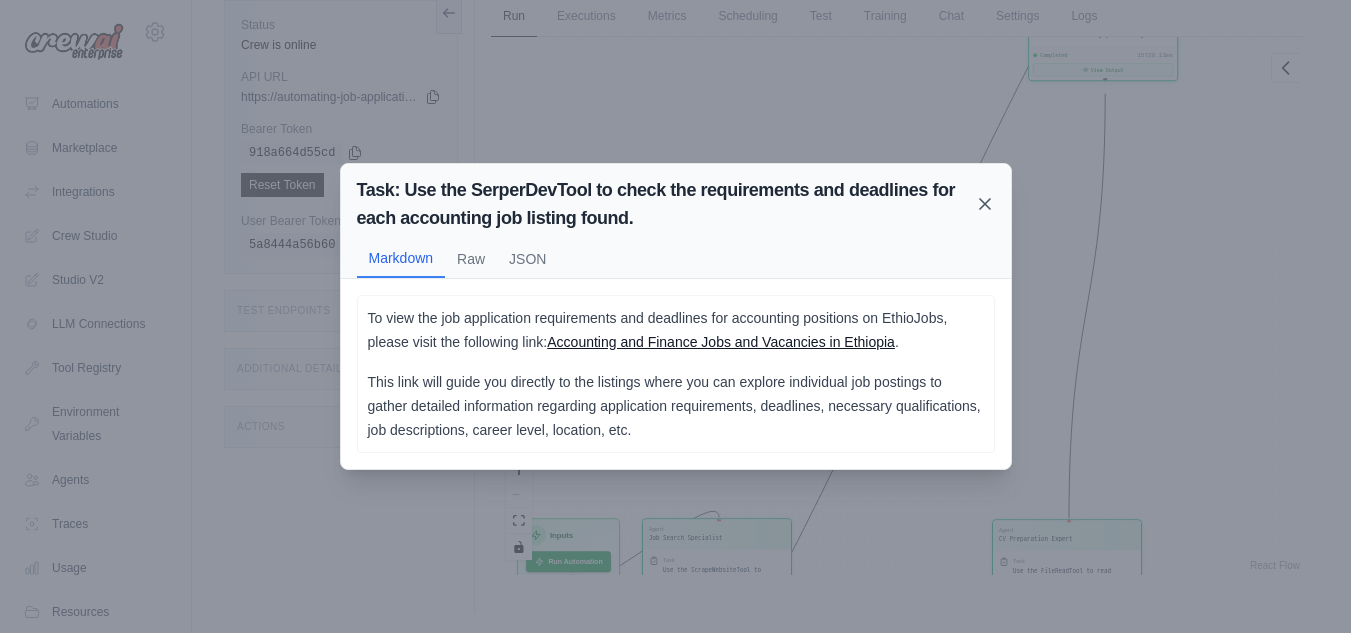 click 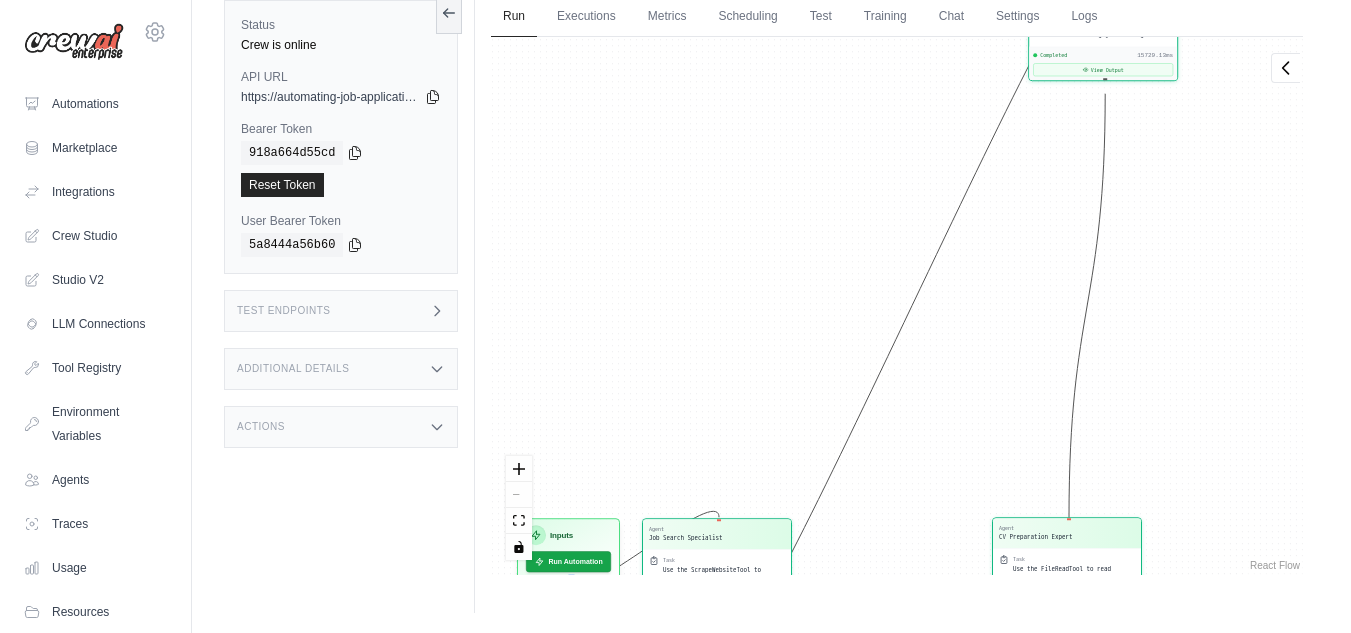 click on "Agent CV Preparation Expert" at bounding box center [1067, 533] 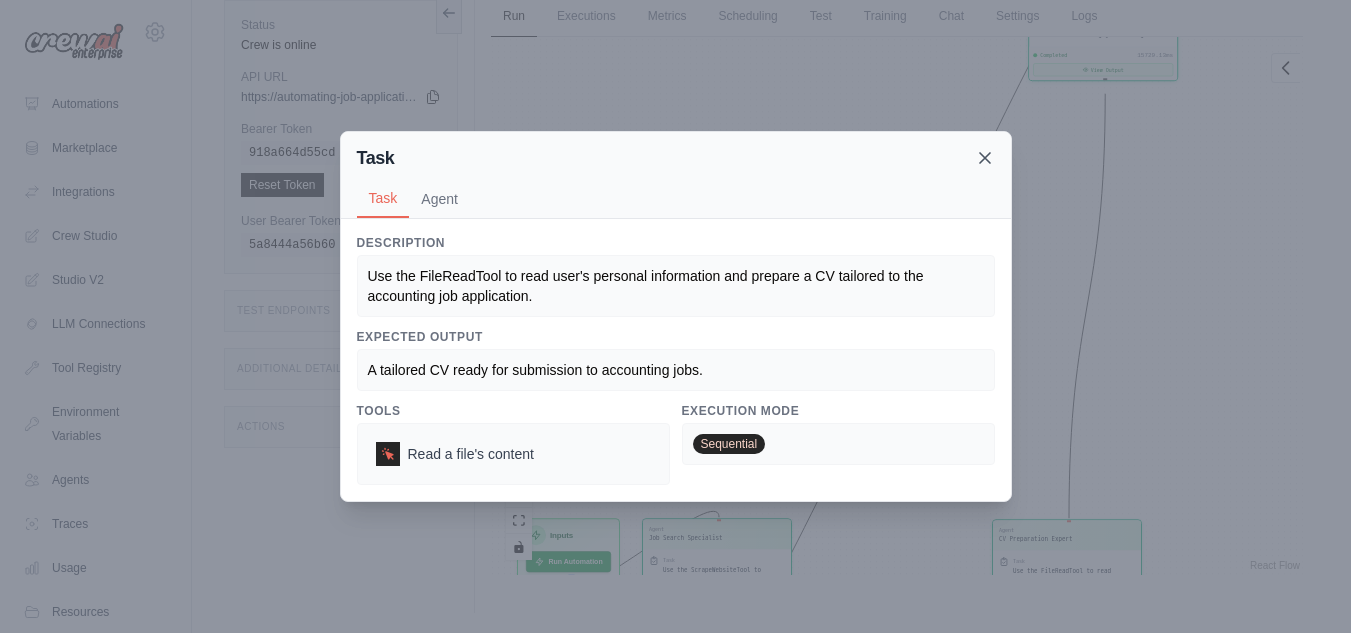 click 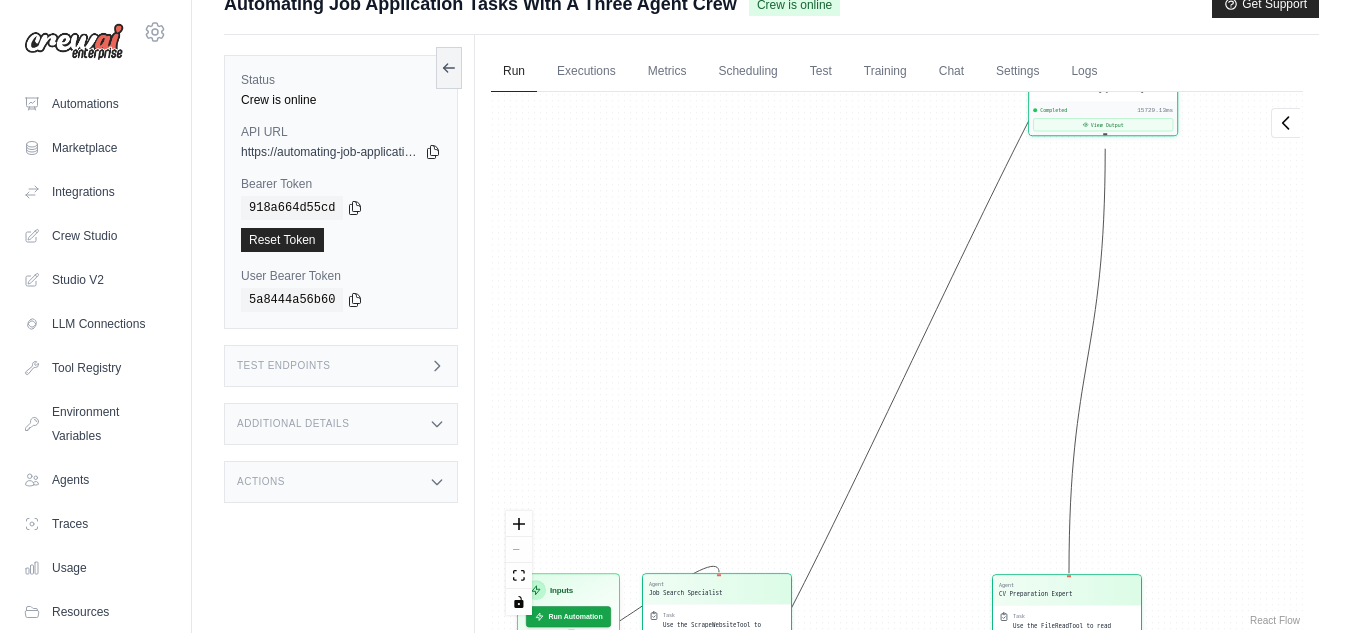 scroll, scrollTop: 0, scrollLeft: 0, axis: both 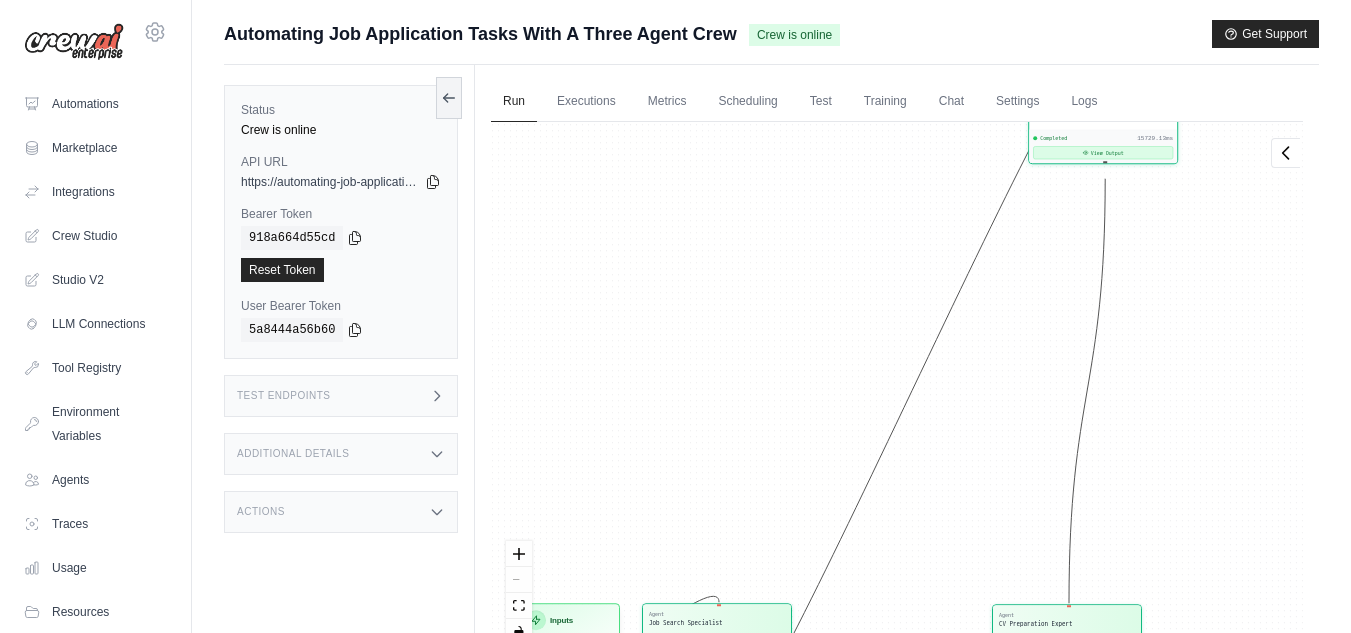click on "View Output" at bounding box center (1103, 152) 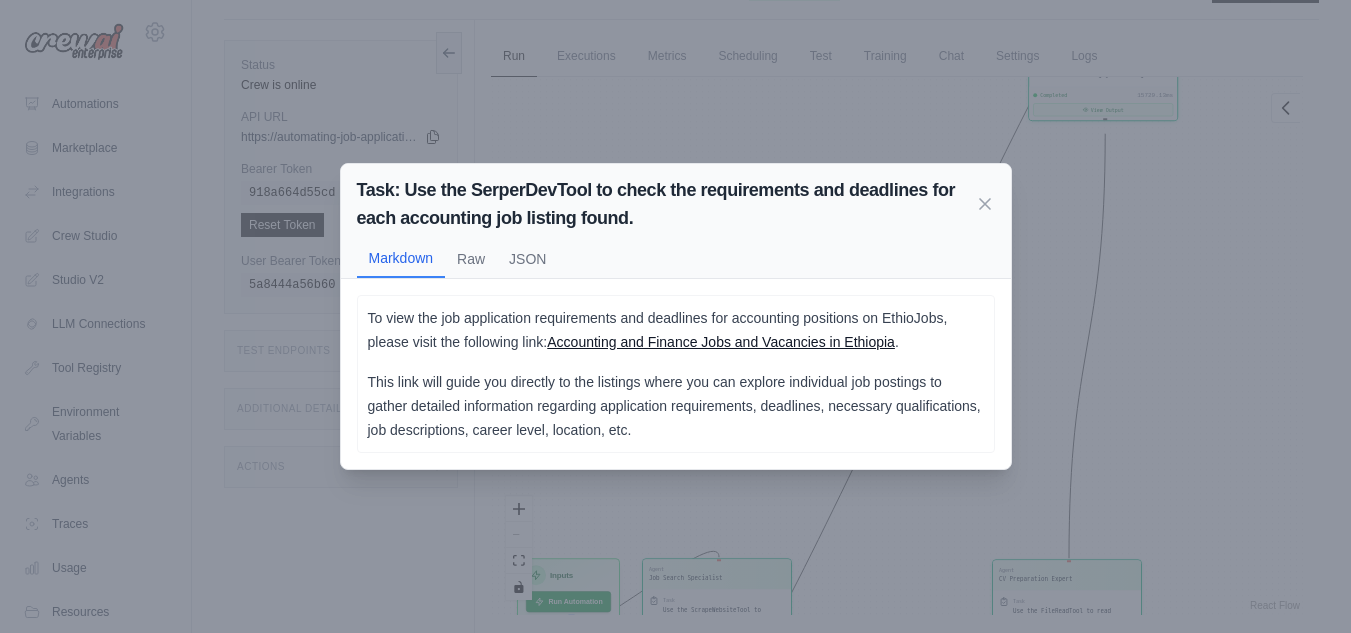 scroll, scrollTop: 85, scrollLeft: 0, axis: vertical 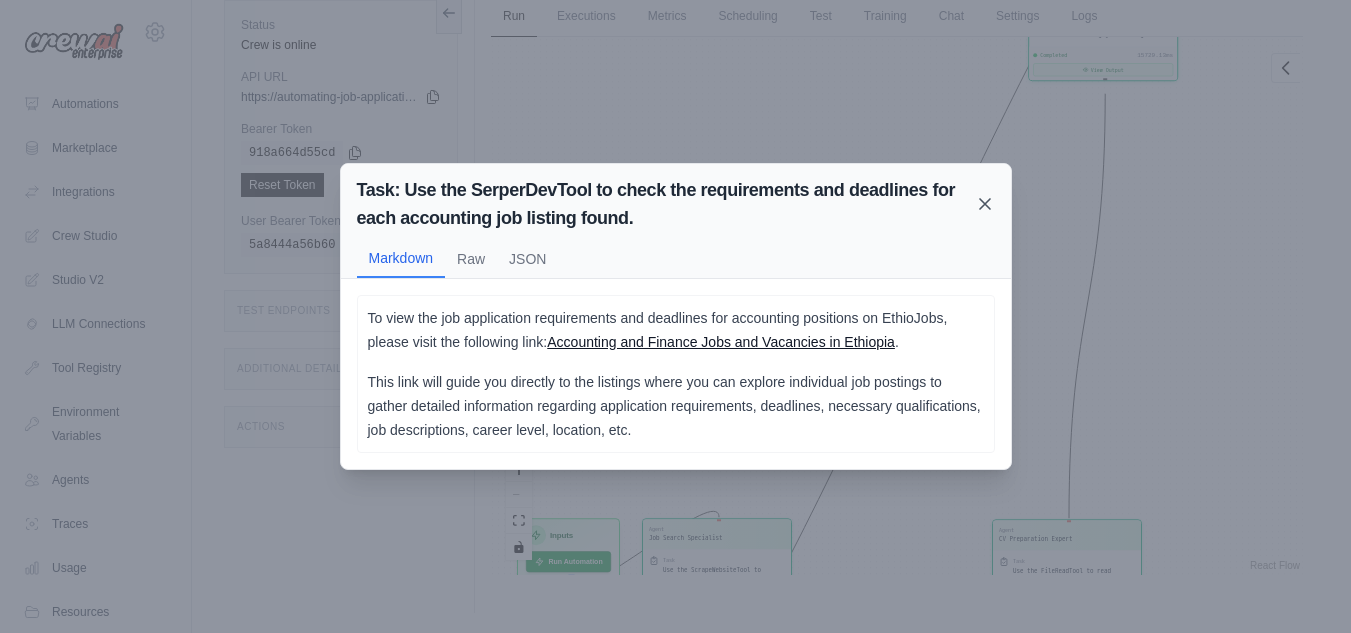 click 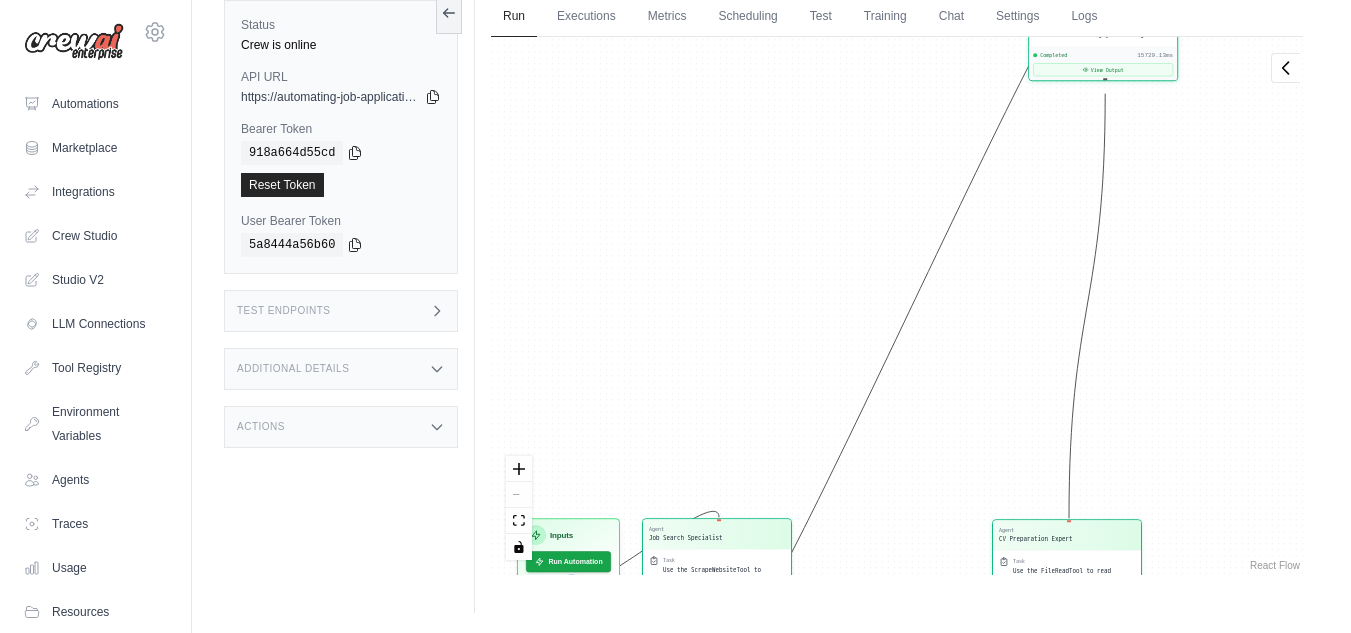 scroll, scrollTop: 0, scrollLeft: 0, axis: both 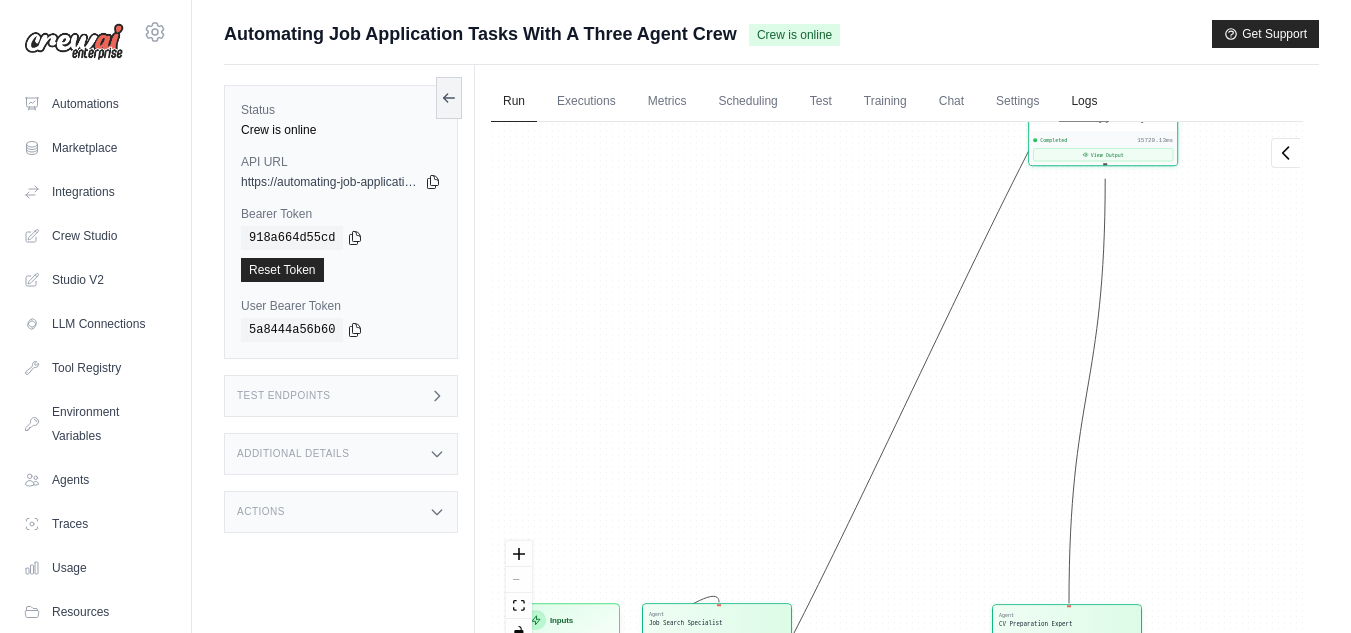 click on "Logs" at bounding box center (1084, 102) 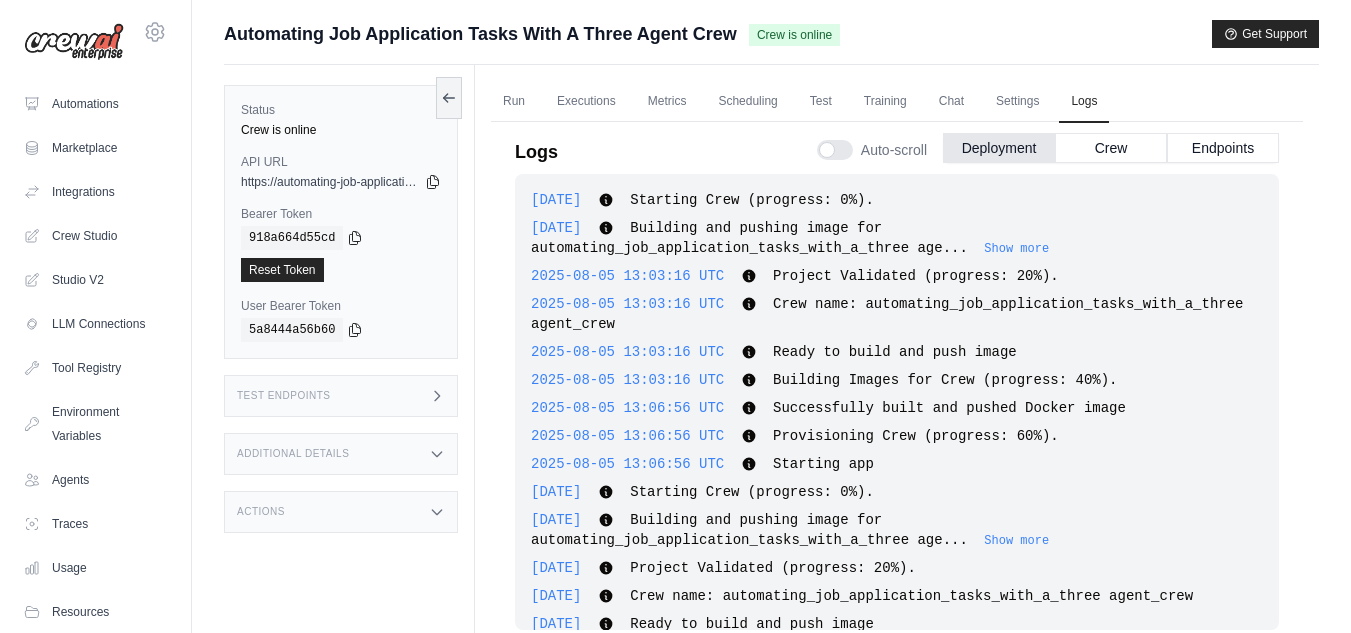 scroll, scrollTop: 264, scrollLeft: 0, axis: vertical 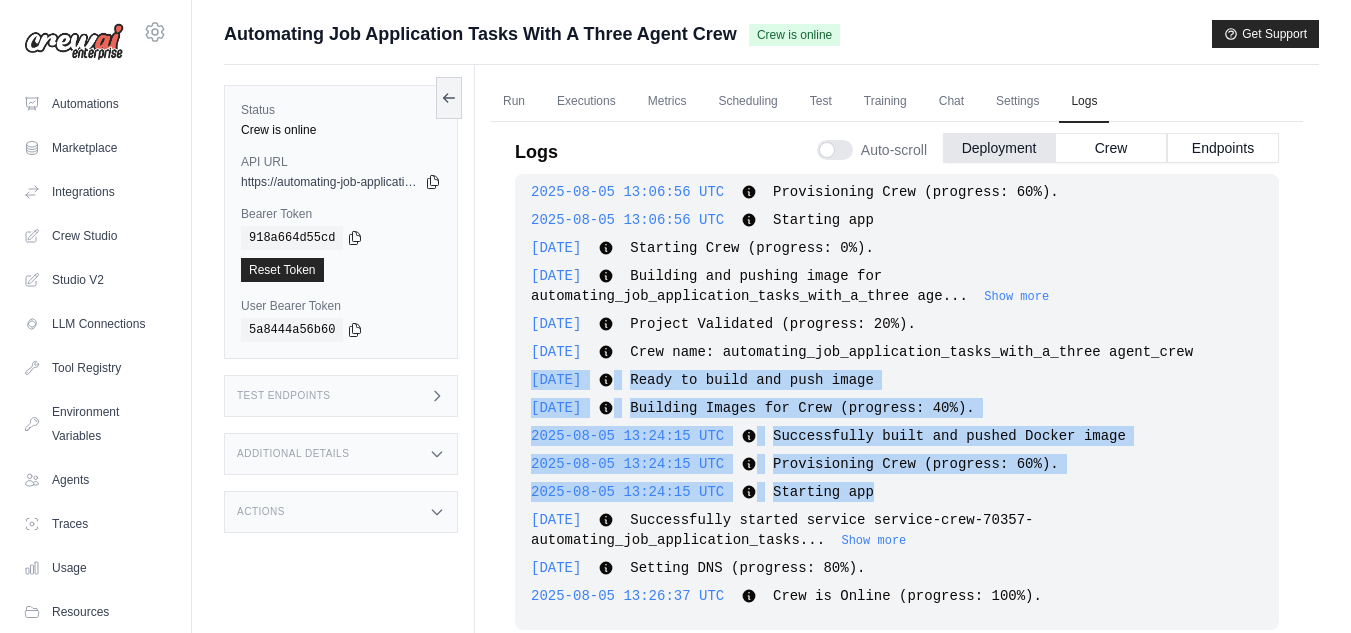 drag, startPoint x: 1282, startPoint y: 481, endPoint x: 1270, endPoint y: 349, distance: 132.54433 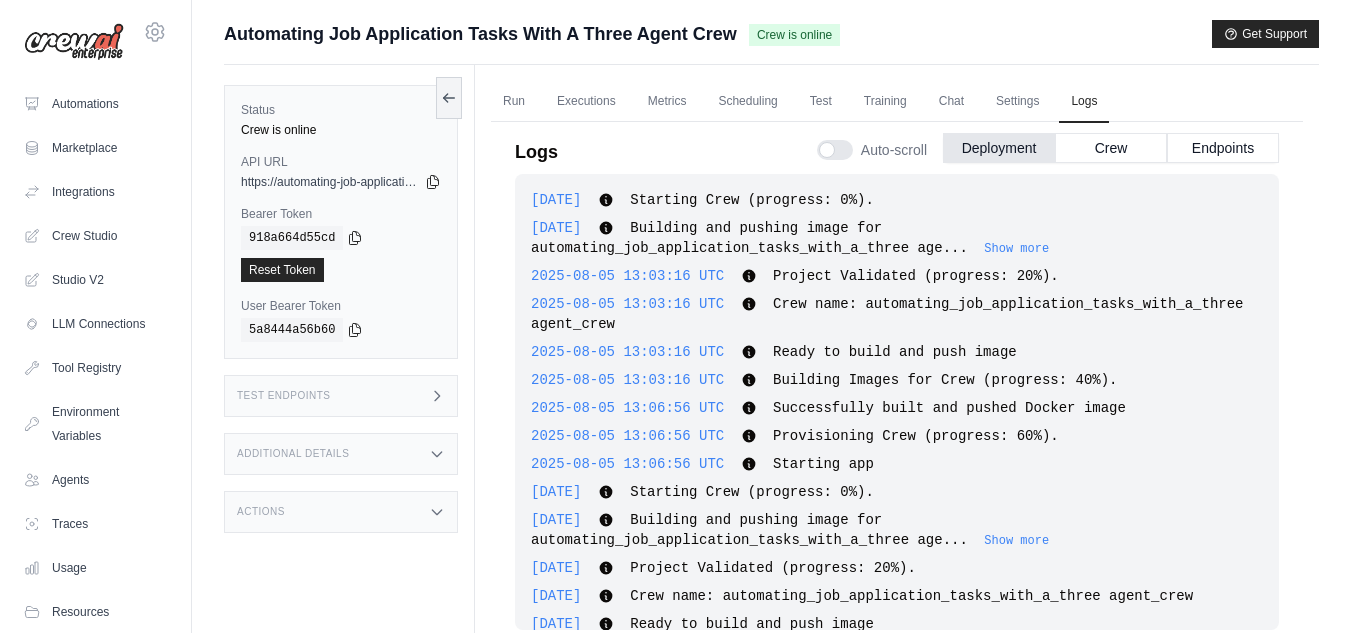 scroll, scrollTop: 264, scrollLeft: 0, axis: vertical 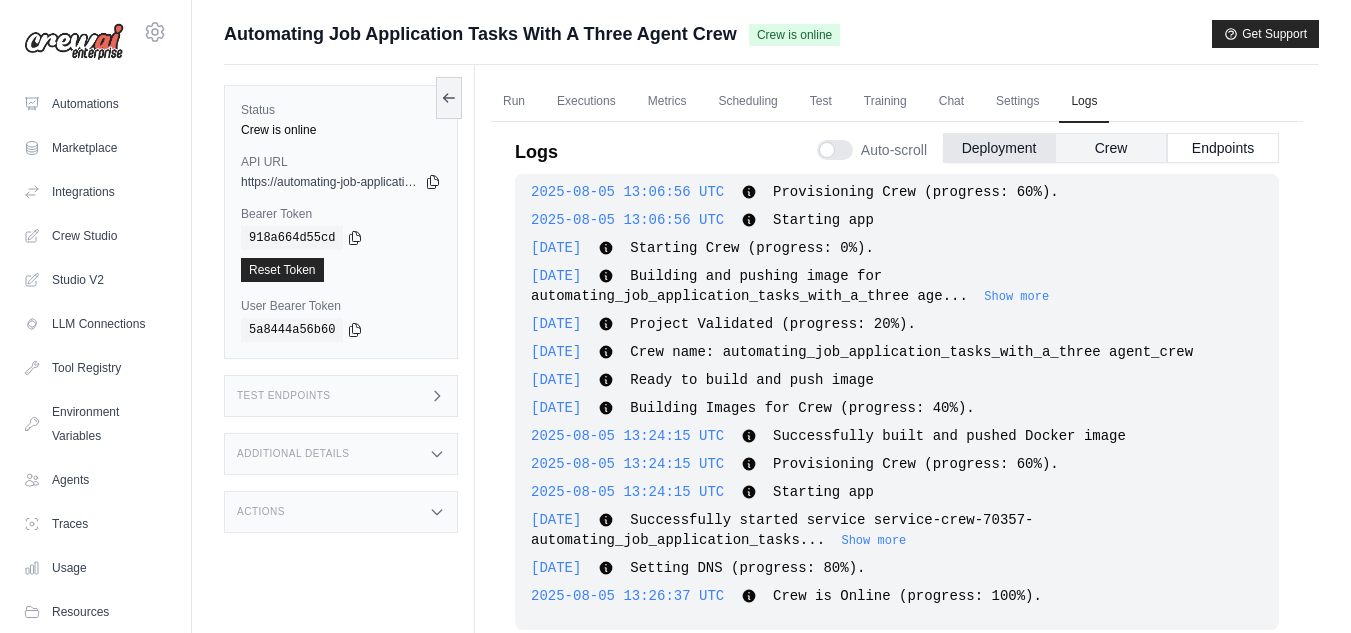 click on "Crew" at bounding box center (1111, 148) 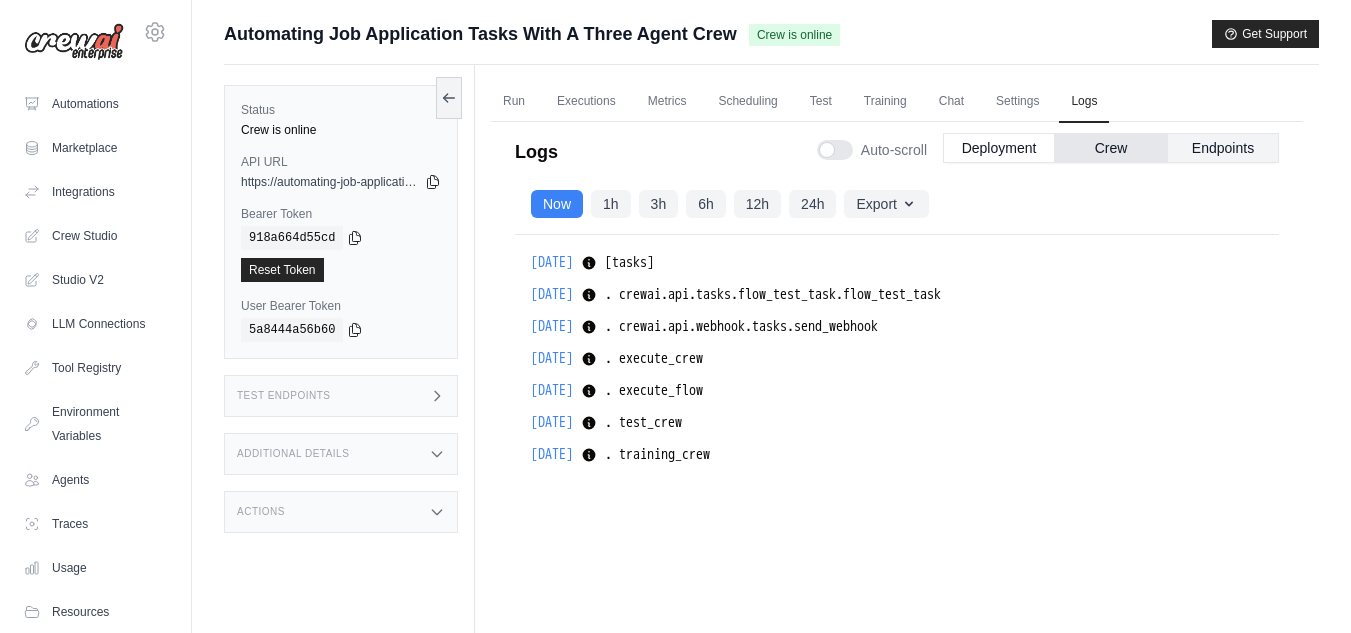 click on "Endpoints" at bounding box center [1223, 148] 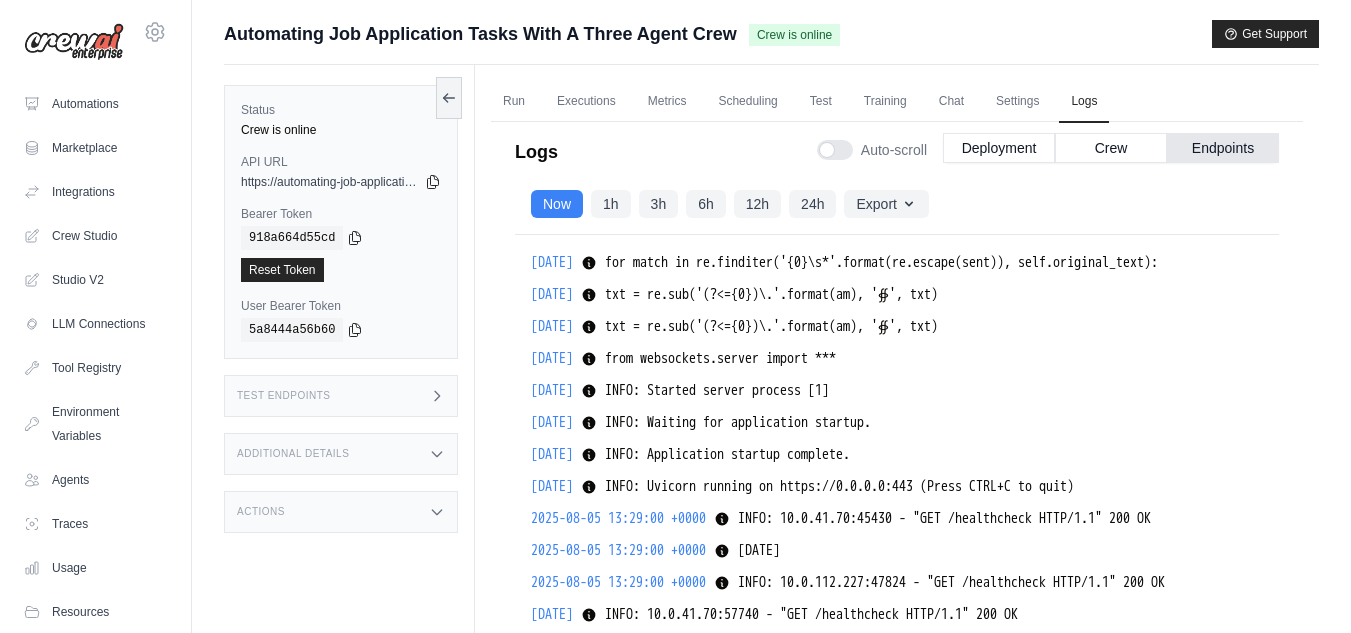 scroll, scrollTop: 2860, scrollLeft: 0, axis: vertical 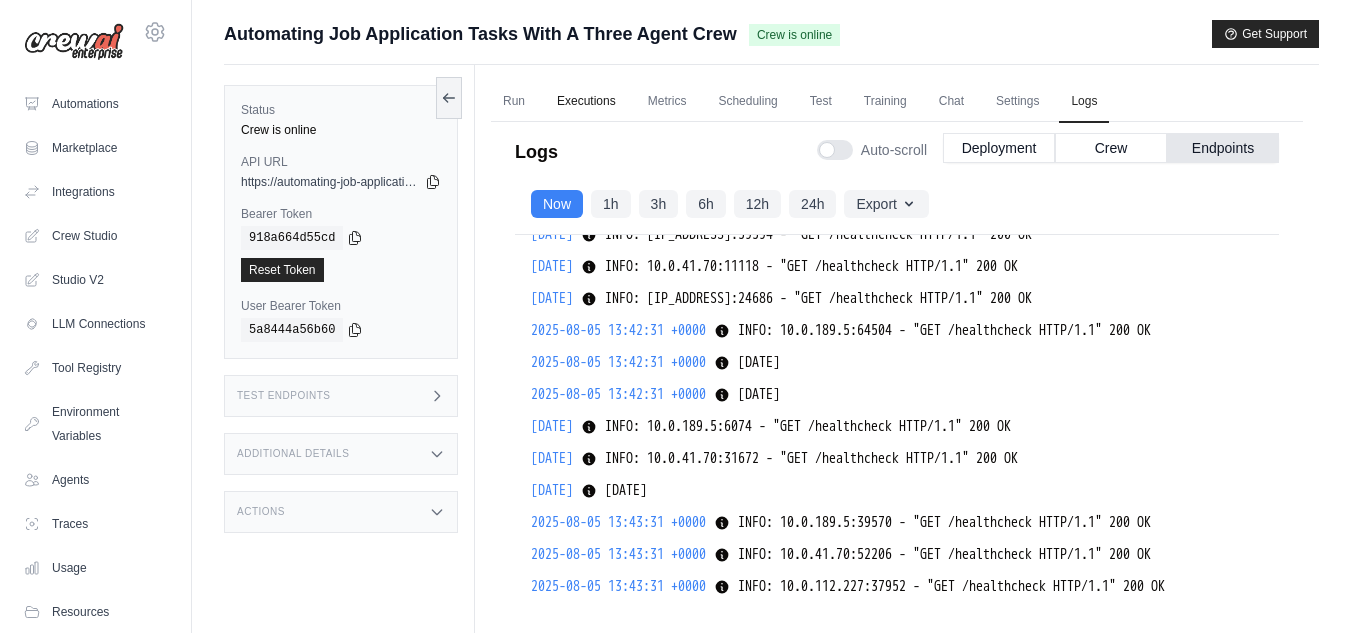 click on "Executions" at bounding box center (586, 102) 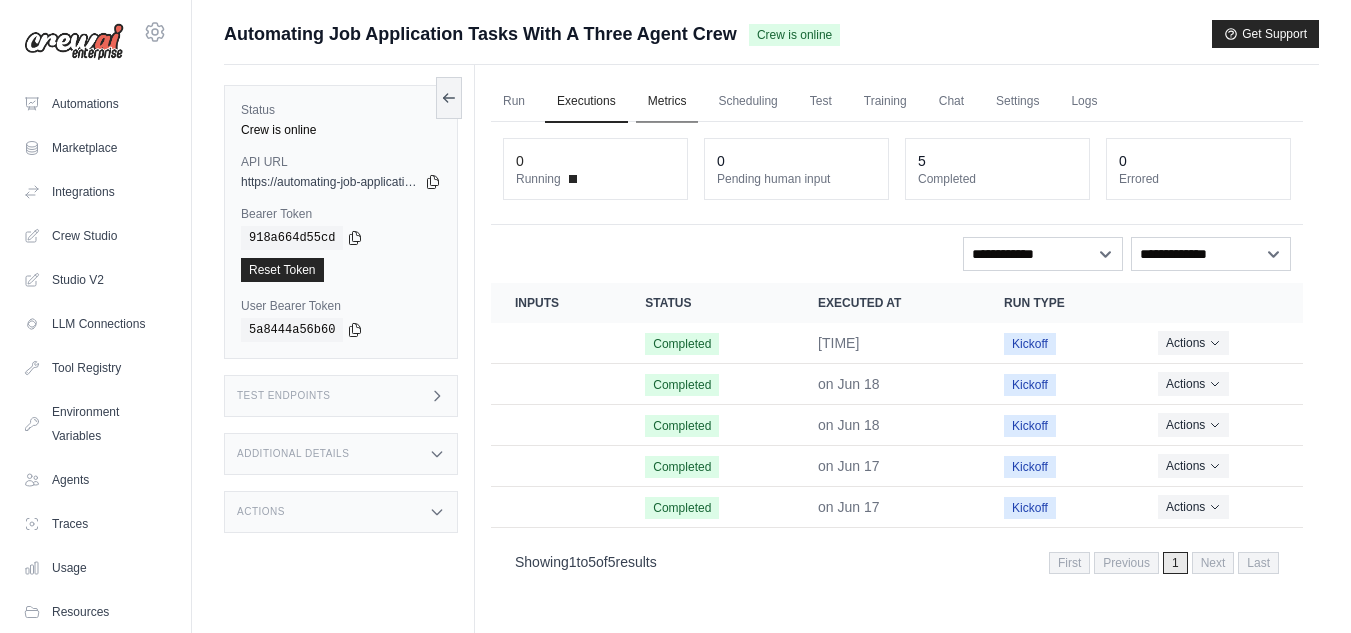 click on "Metrics" at bounding box center [667, 102] 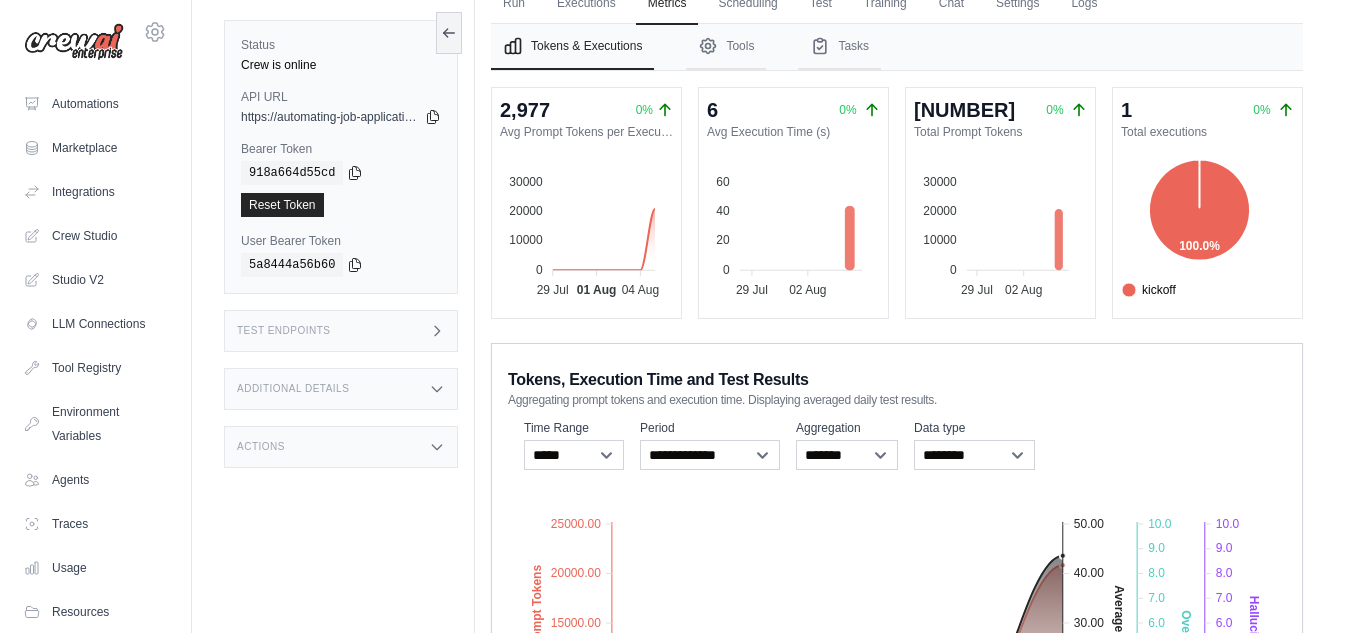 scroll, scrollTop: 0, scrollLeft: 0, axis: both 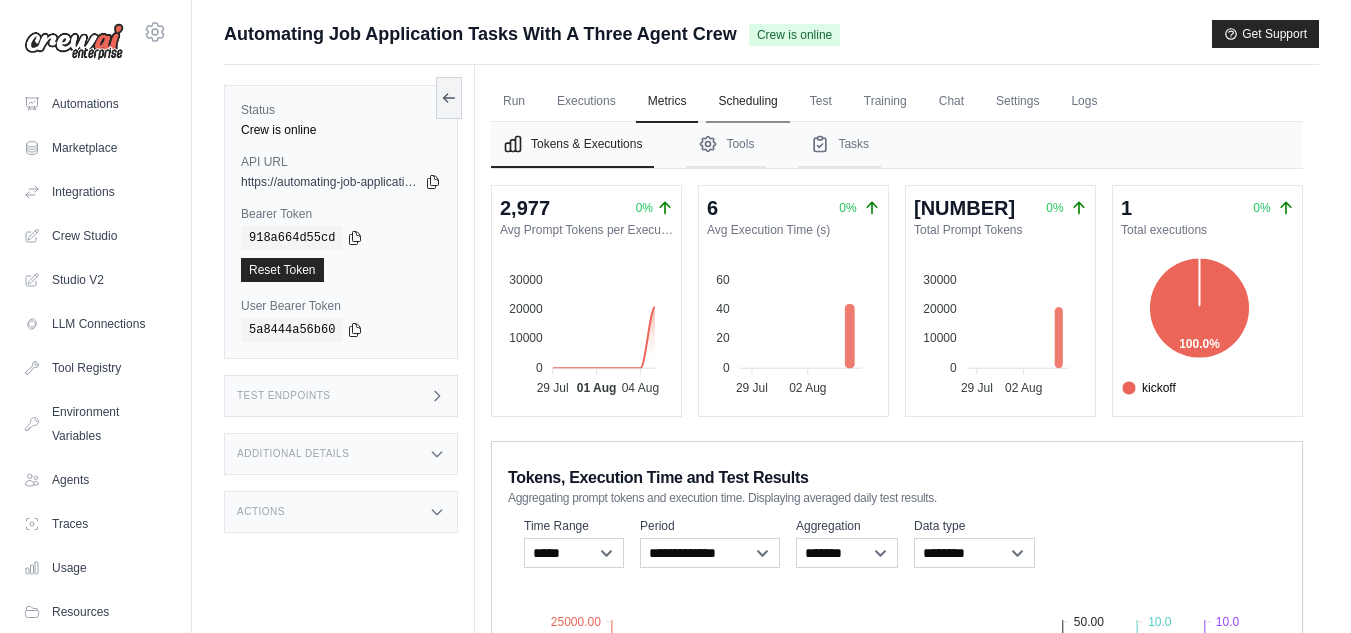 click on "Scheduling" at bounding box center [747, 102] 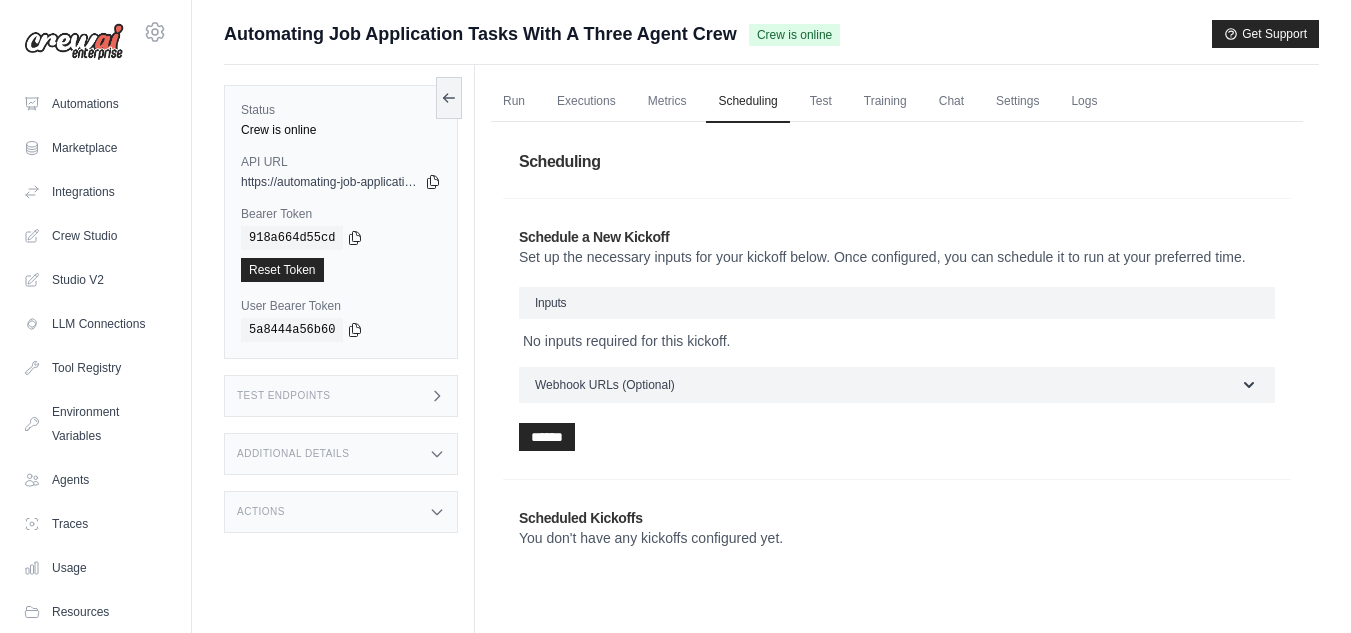 click on "Inputs" at bounding box center (897, 303) 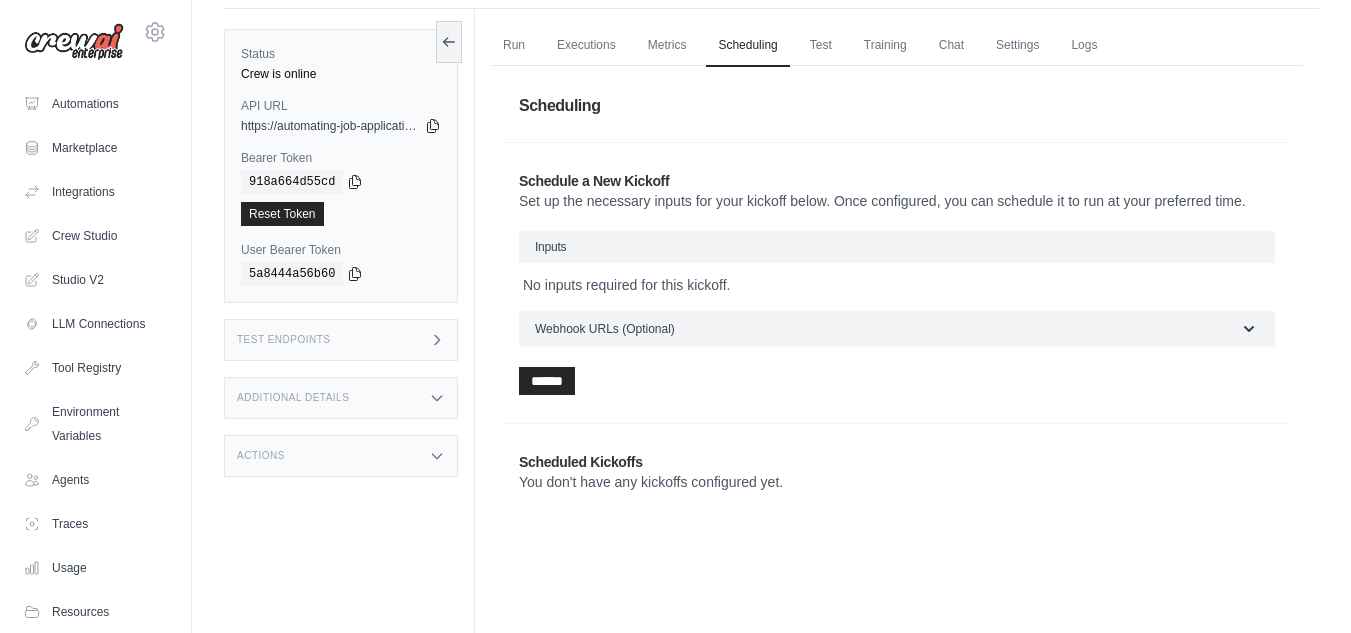 scroll, scrollTop: 85, scrollLeft: 0, axis: vertical 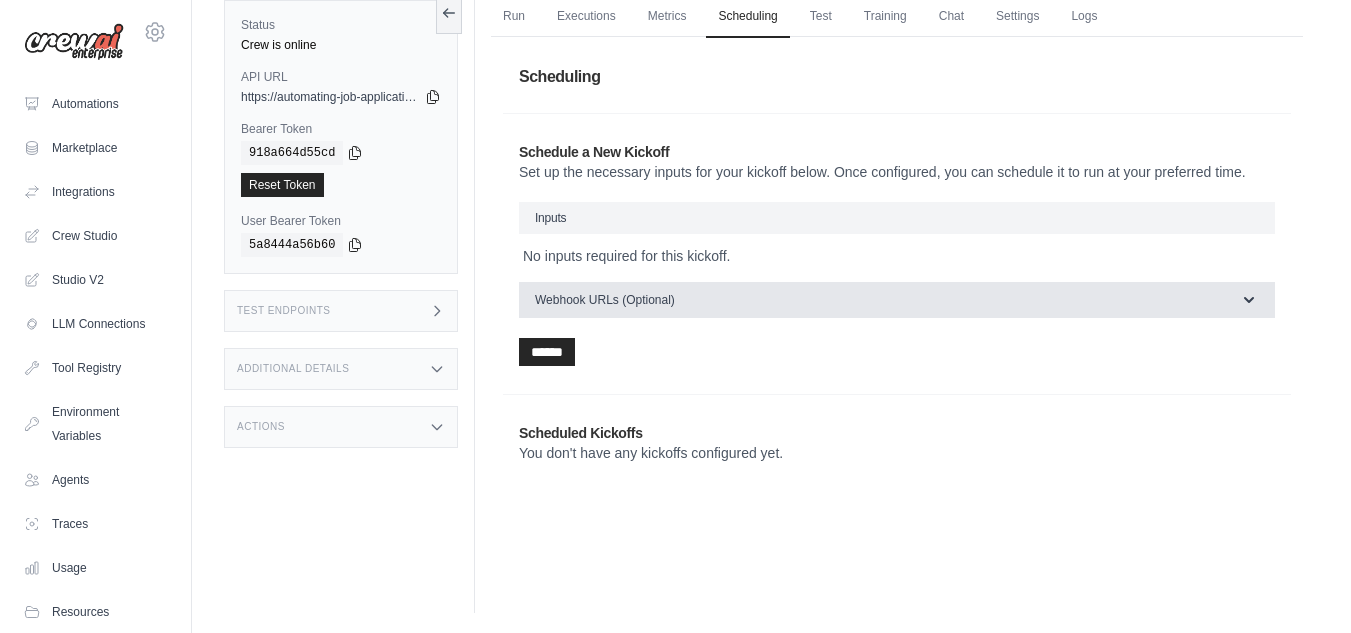 click on "Webhook URLs (Optional)" at bounding box center (897, 300) 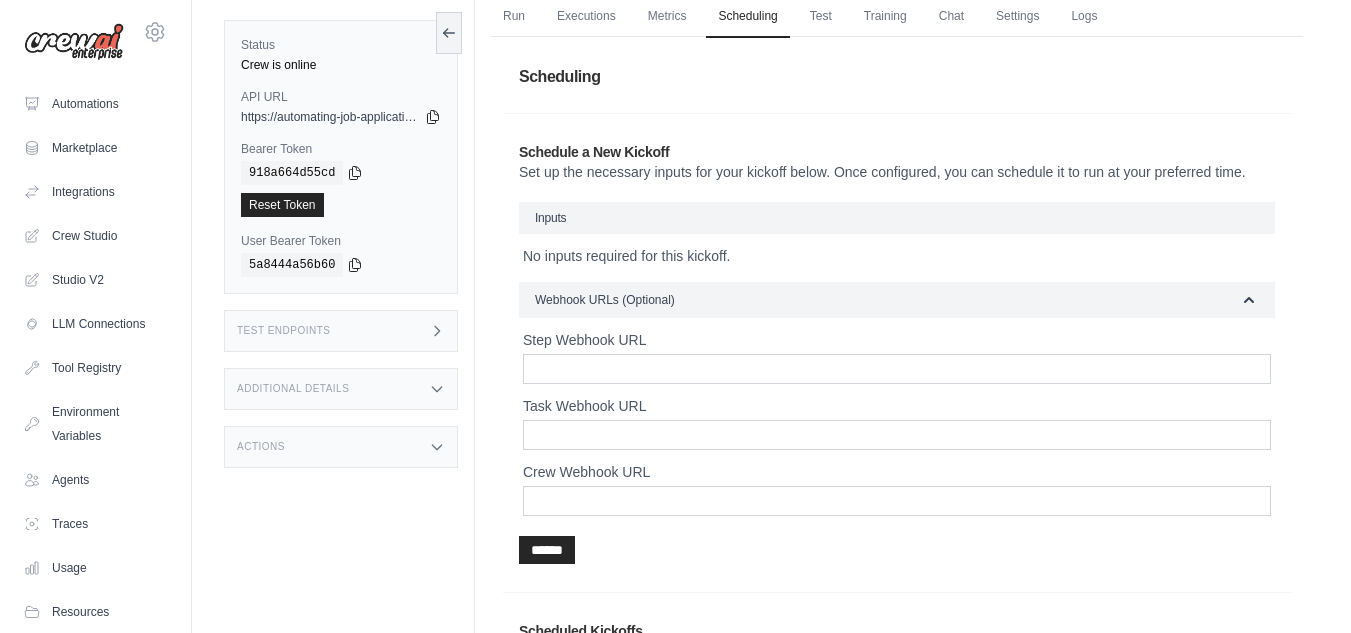 click on "Schedule a New Kickoff
Set up the necessary inputs for your kickoff below. Once
configured, you can schedule it to run at your preferred time.
Inputs
No inputs required for this kickoff.
Webhook URLs (Optional)
Step Webhook URL
Task Webhook URL
Crew Webhook URL" at bounding box center [897, 353] 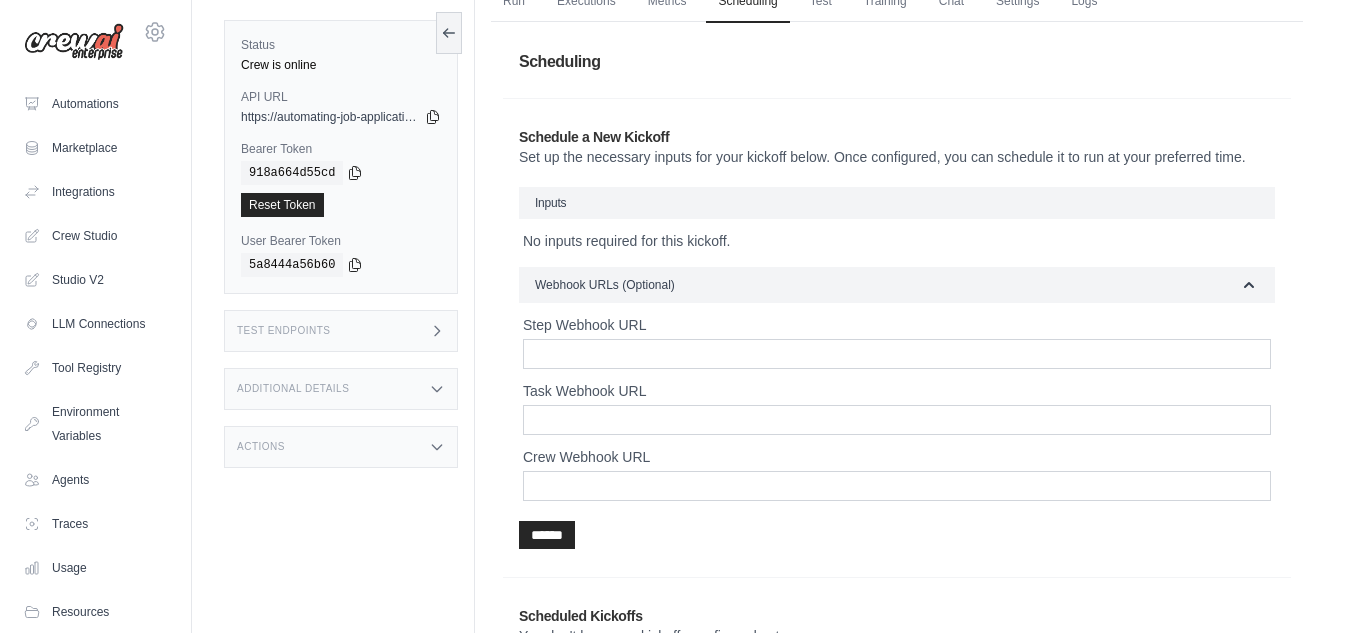 scroll, scrollTop: 0, scrollLeft: 0, axis: both 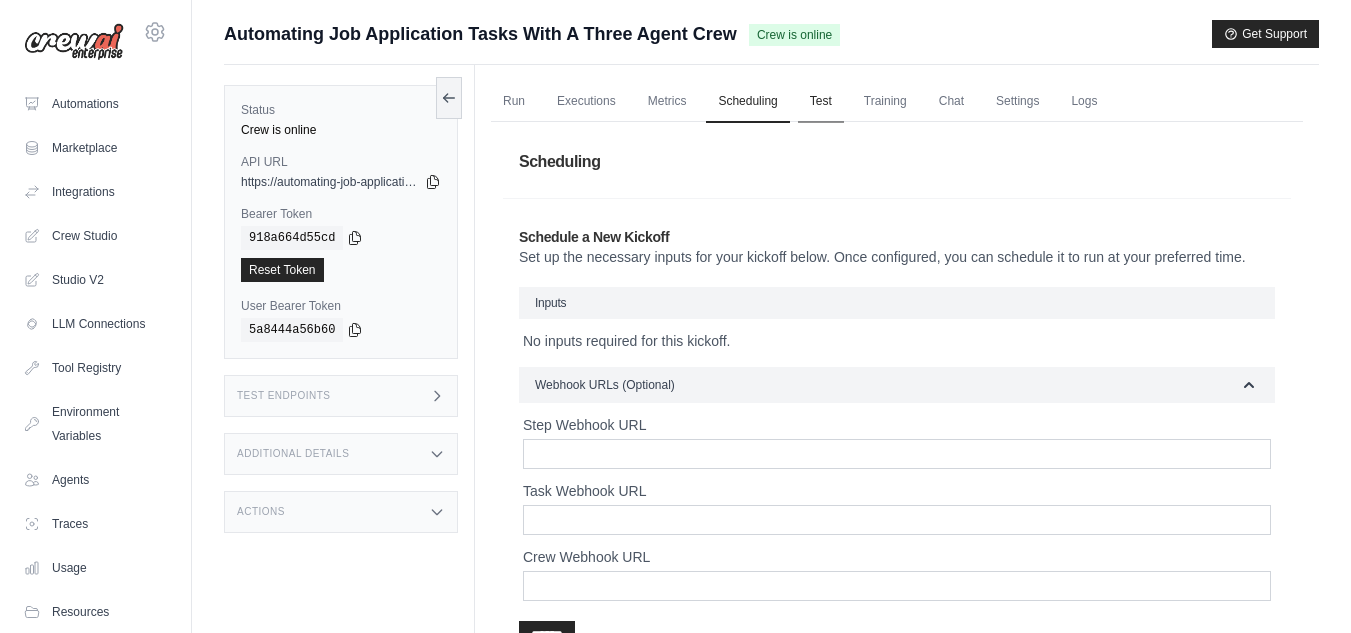 click on "Test" at bounding box center [821, 102] 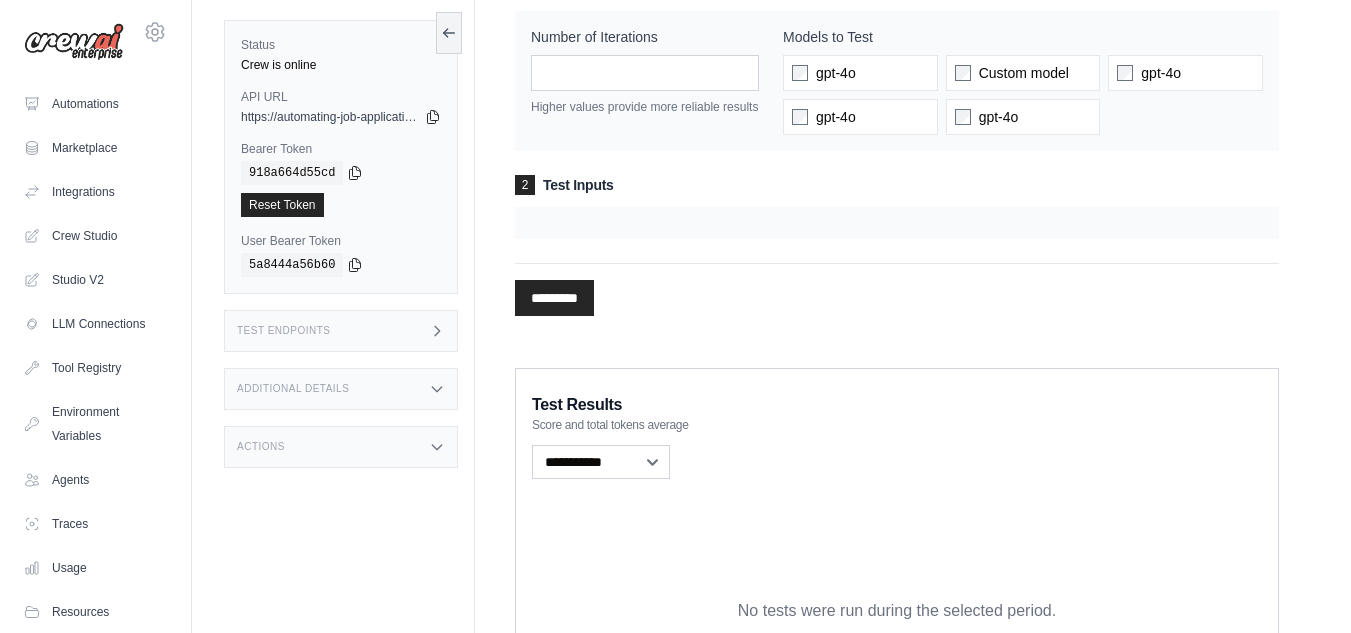 scroll, scrollTop: 0, scrollLeft: 0, axis: both 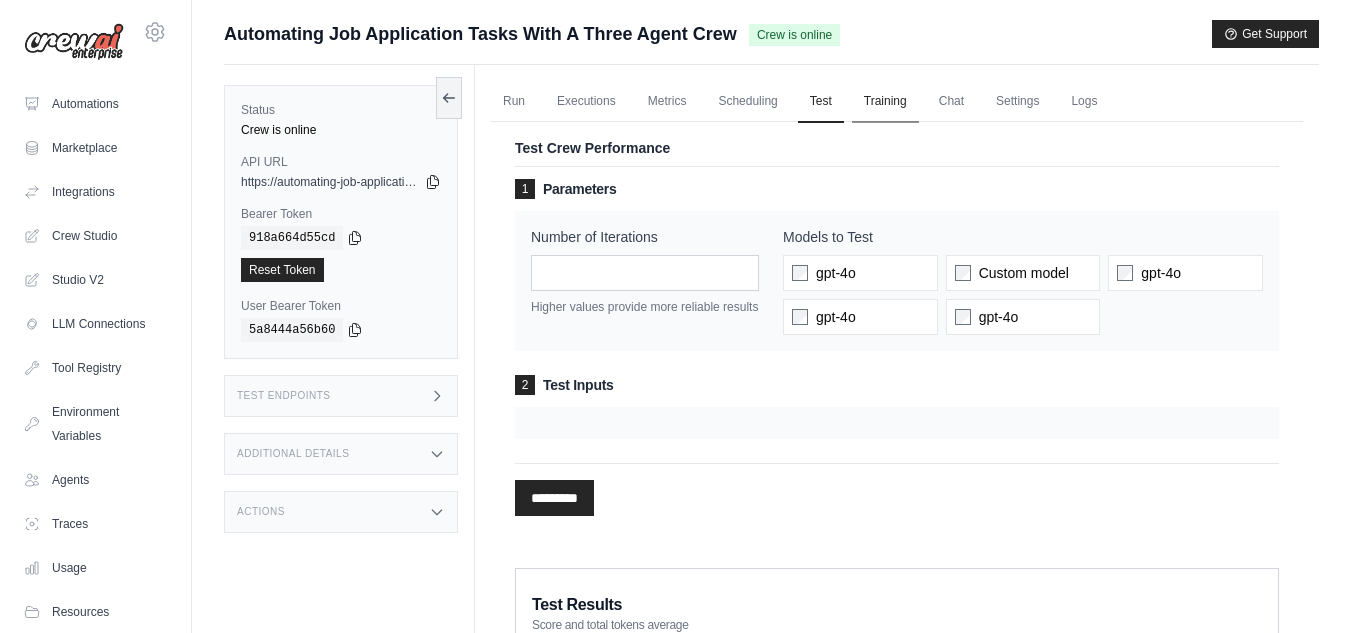click on "Training" at bounding box center [885, 102] 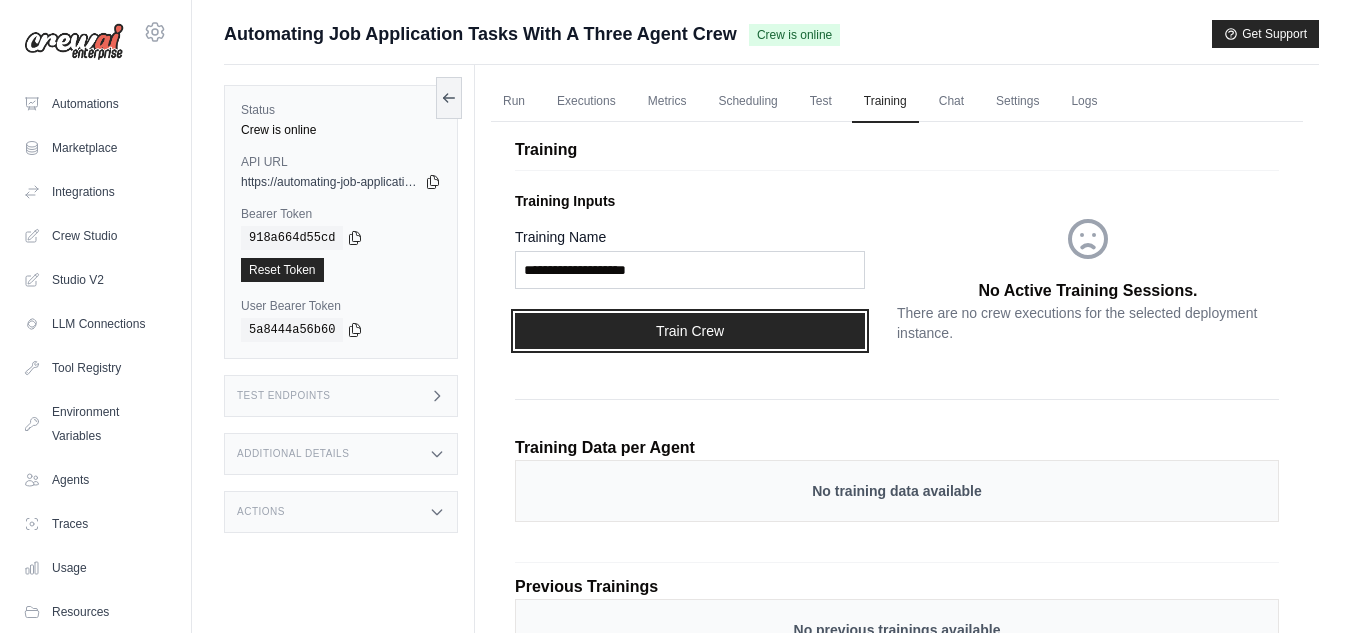 click on "Train Crew" at bounding box center [690, 331] 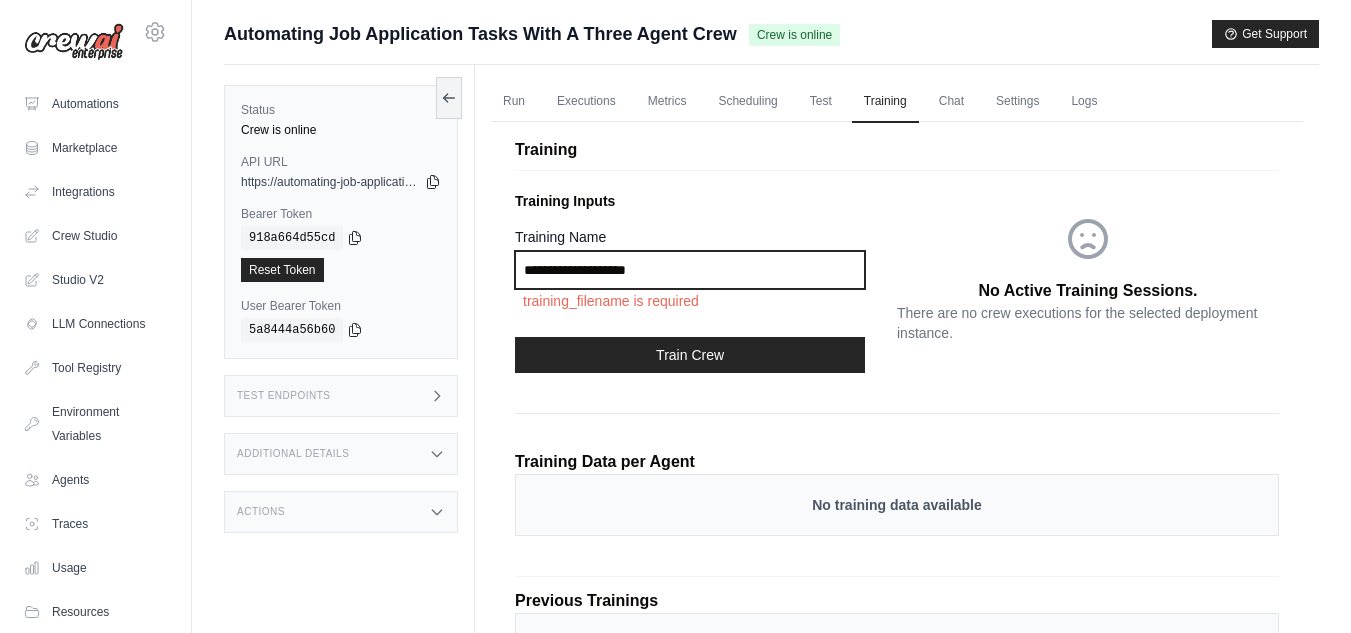 click on "Training Name" at bounding box center (690, 270) 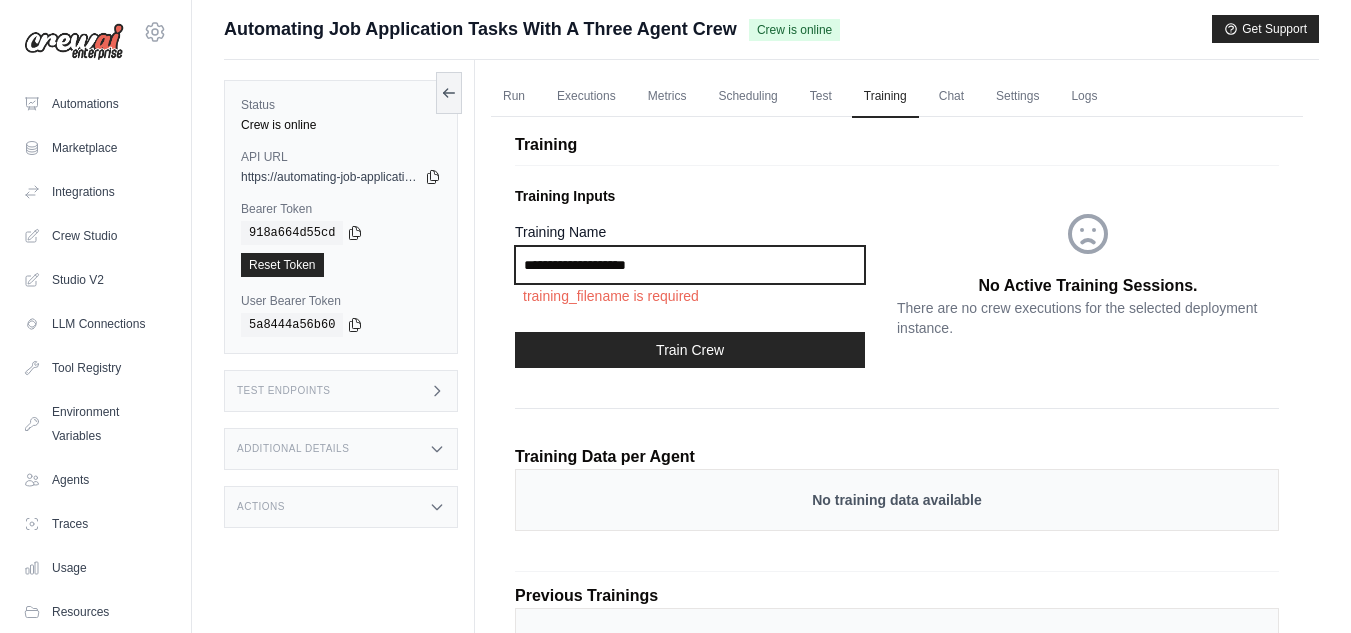 scroll, scrollTop: 0, scrollLeft: 0, axis: both 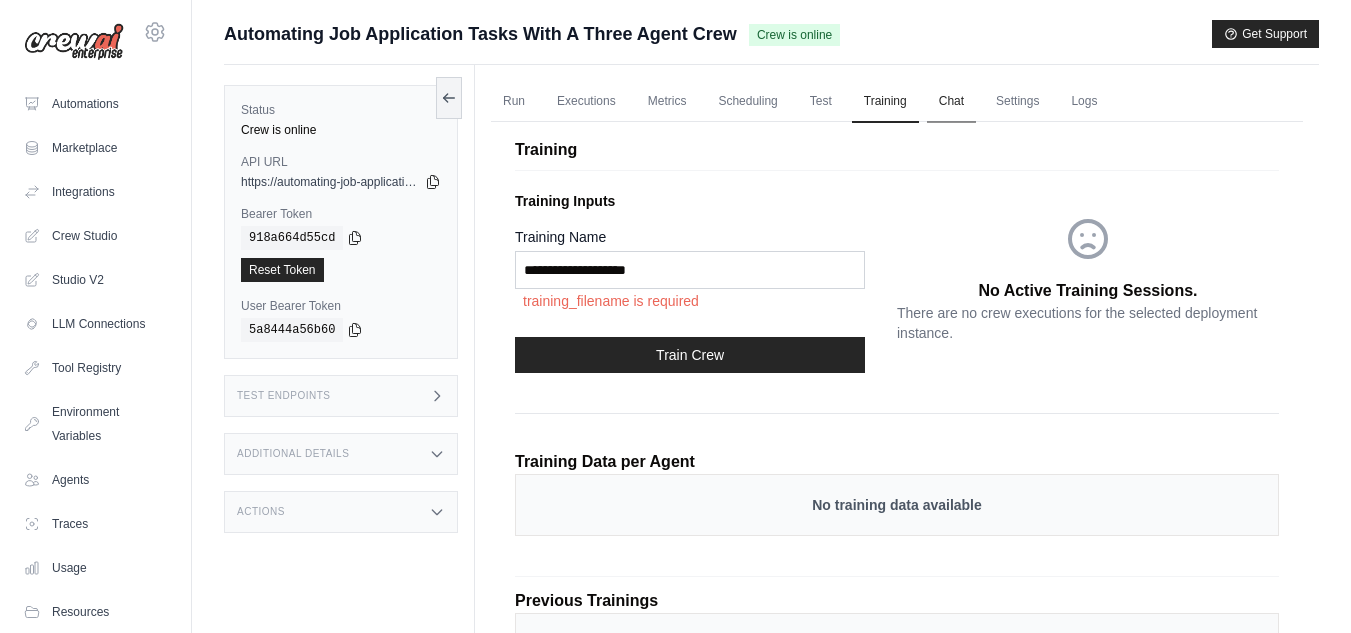 click on "Chat" at bounding box center (951, 102) 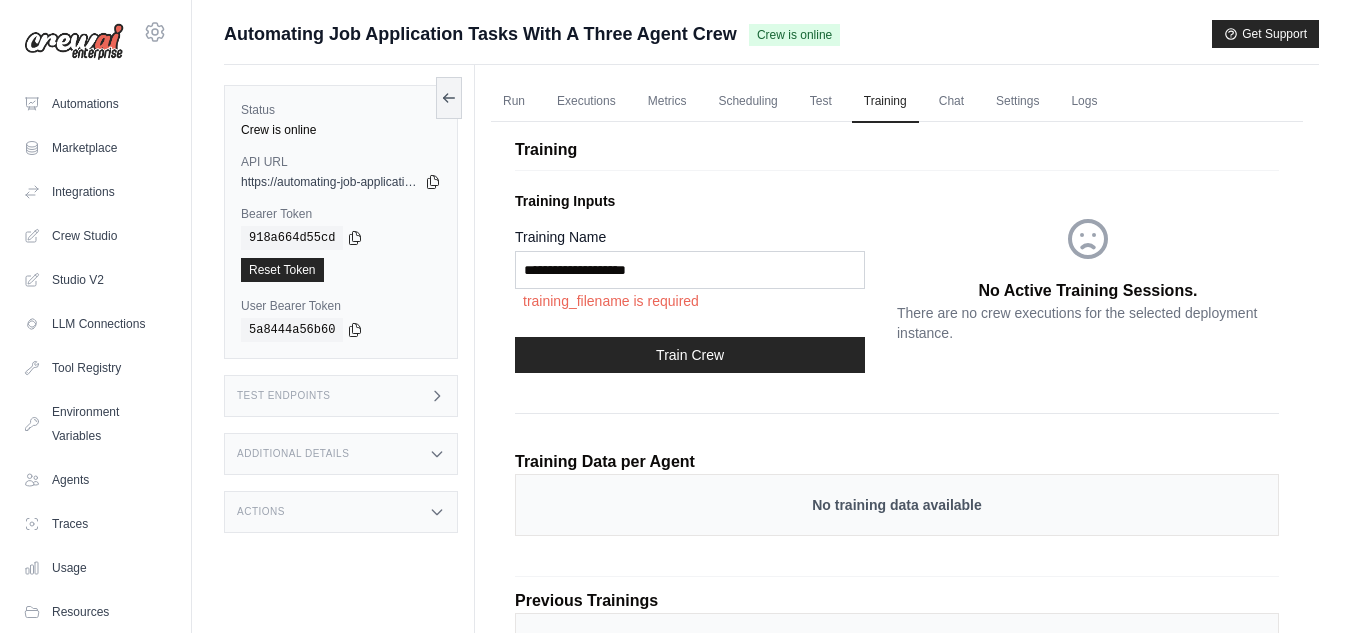 click on "Crew is online" at bounding box center [794, 35] 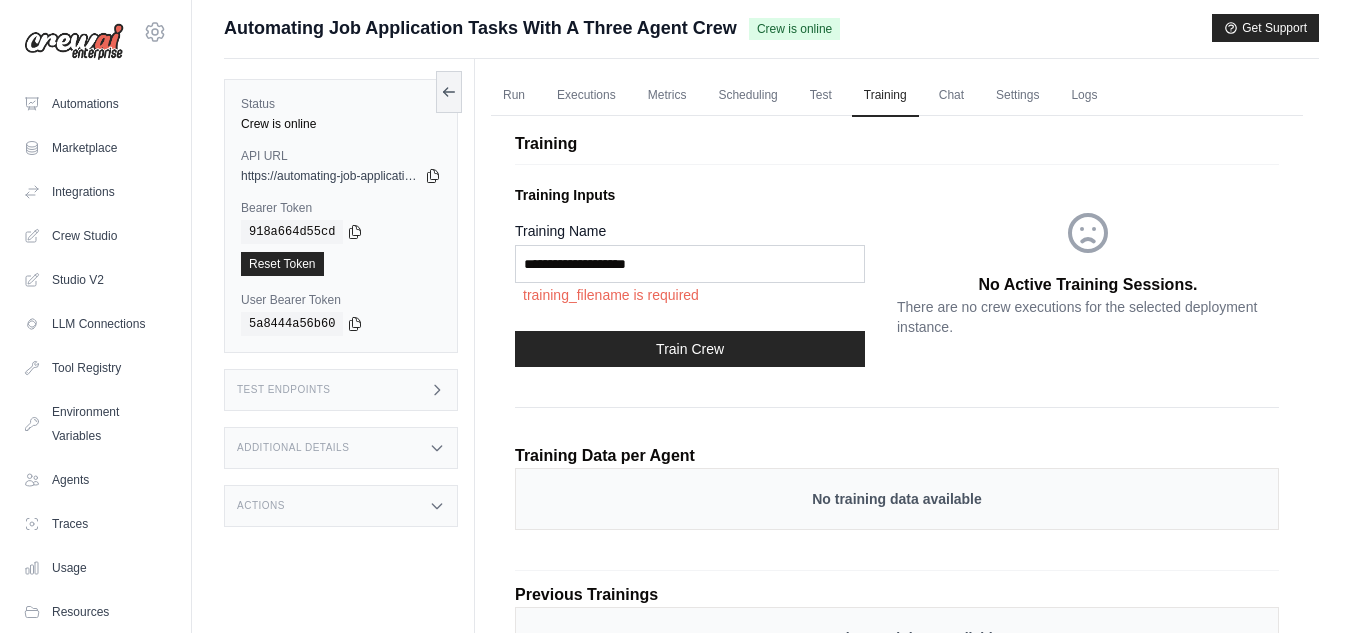 scroll, scrollTop: 0, scrollLeft: 0, axis: both 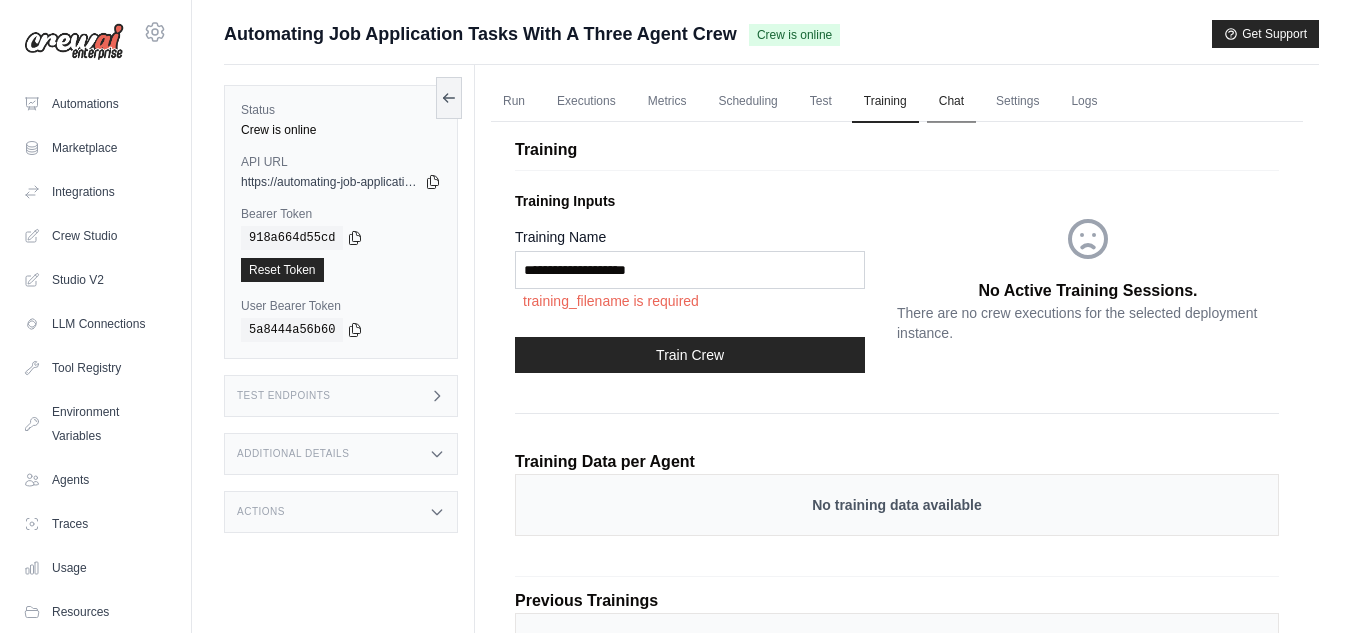 click on "Chat" at bounding box center (951, 102) 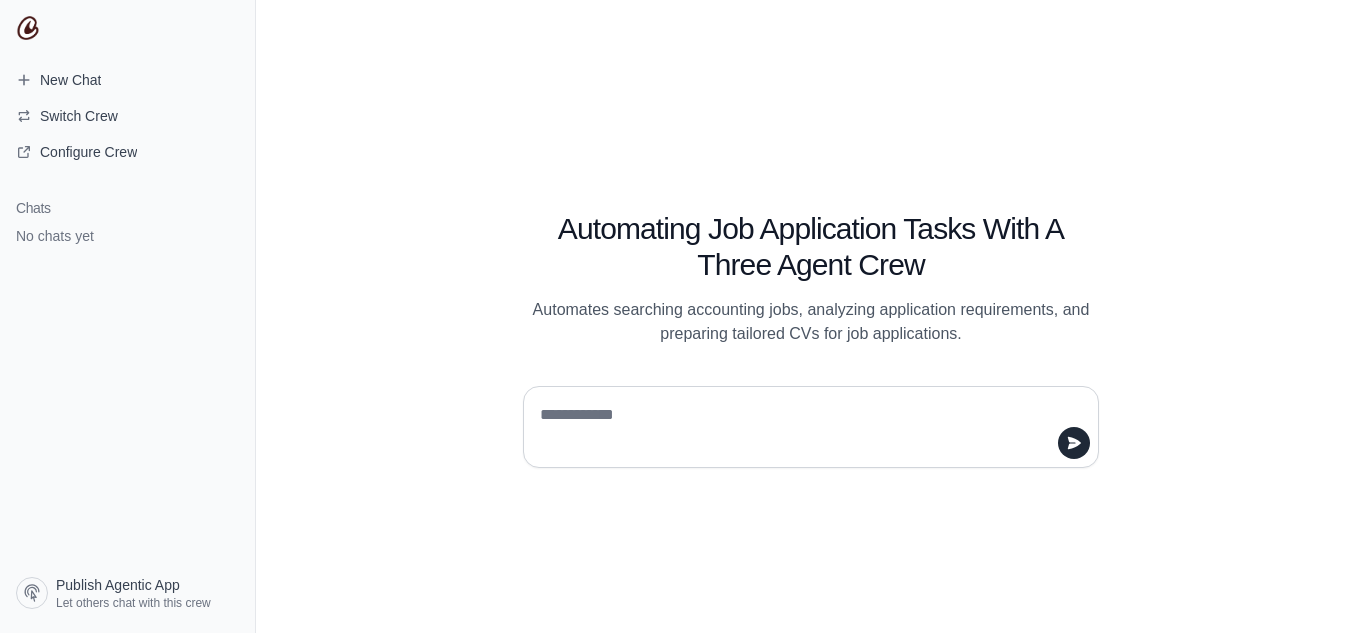 scroll, scrollTop: 0, scrollLeft: 0, axis: both 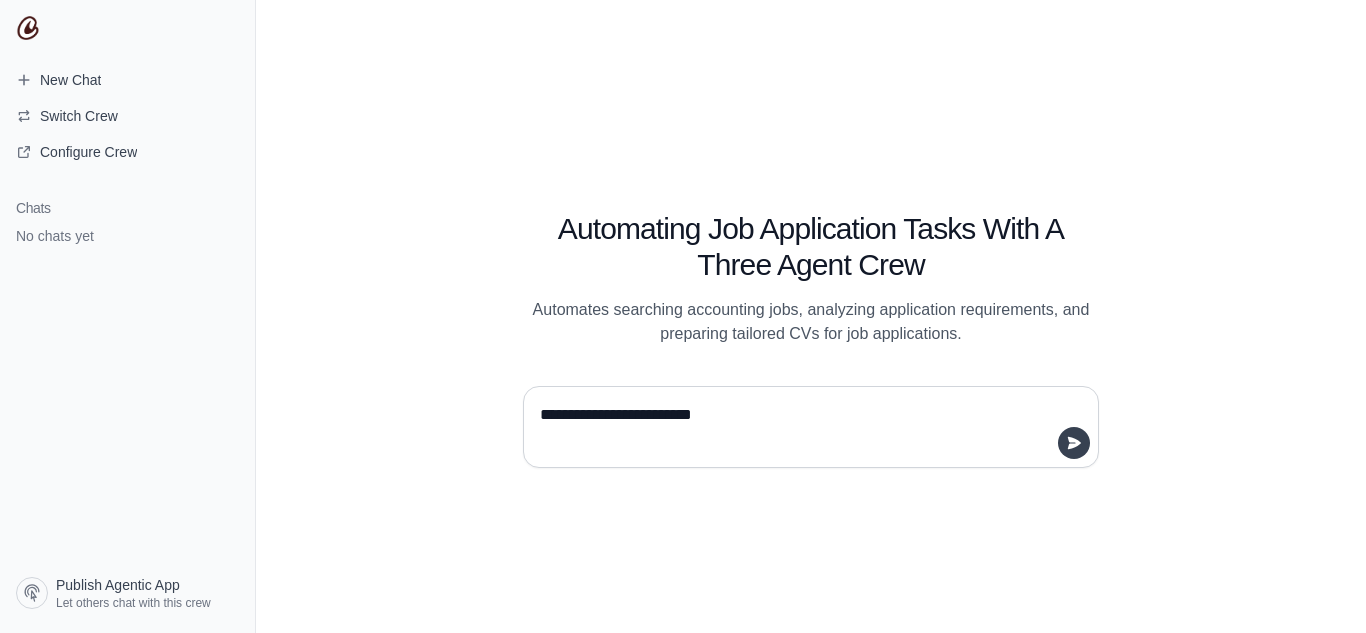 type on "**********" 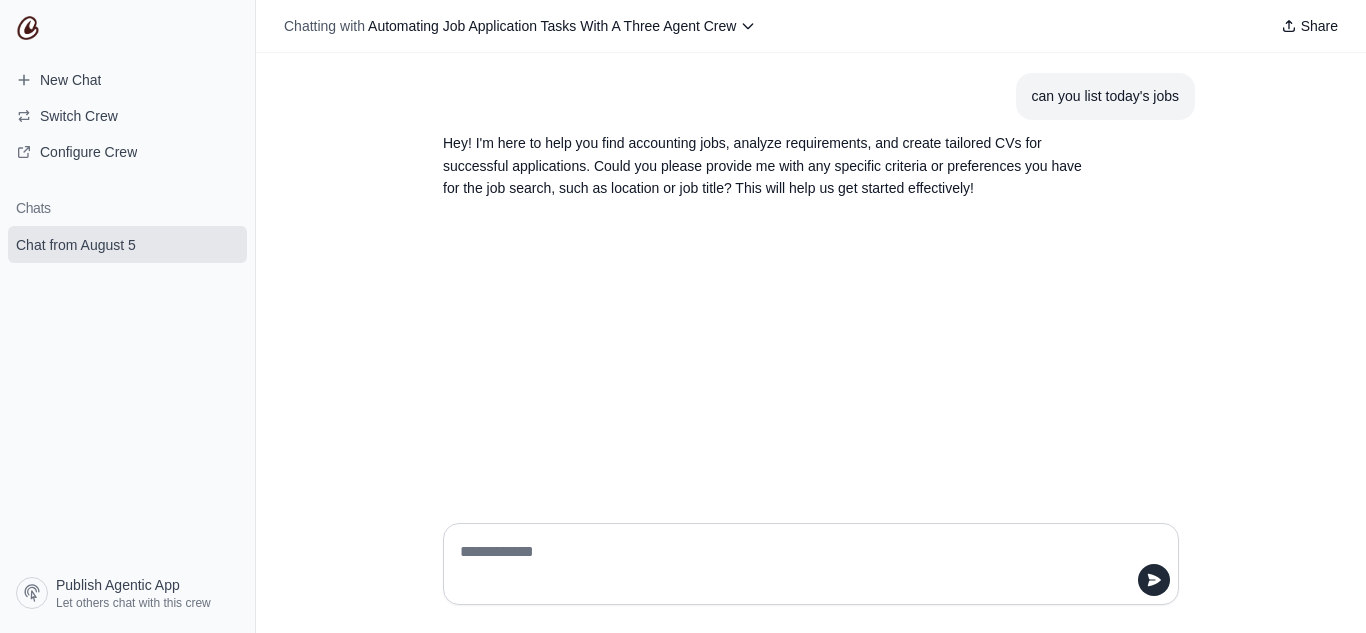 click at bounding box center [805, 564] 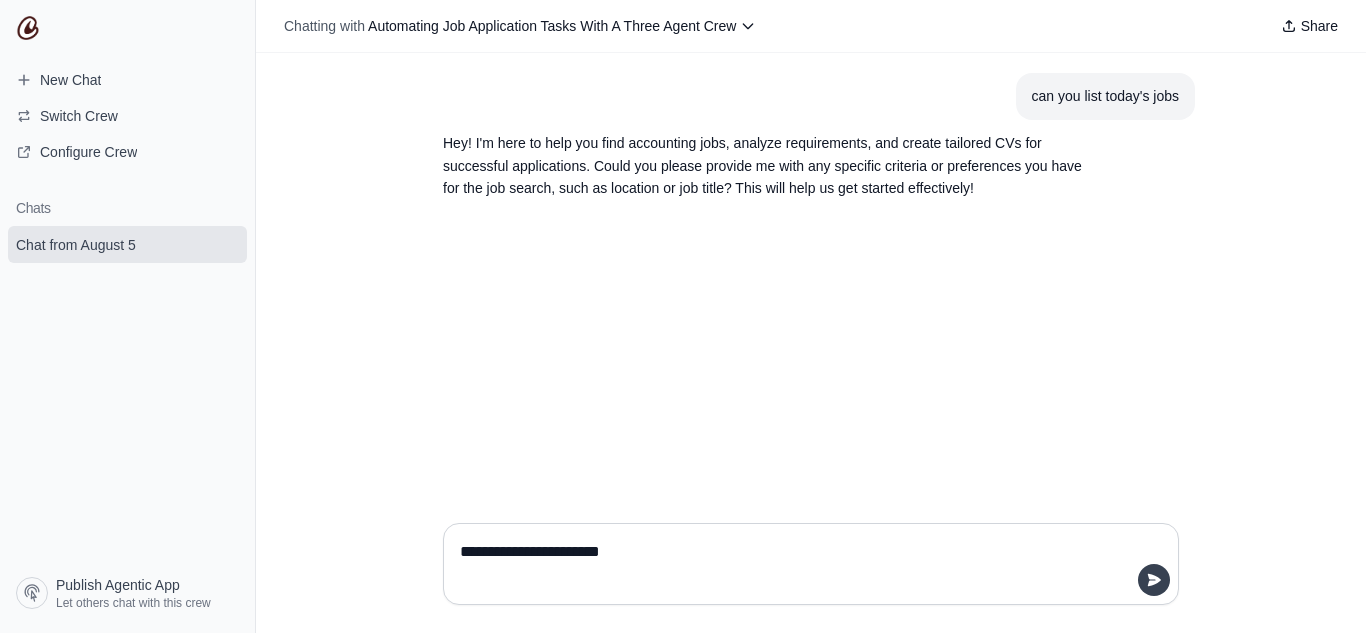 type on "**********" 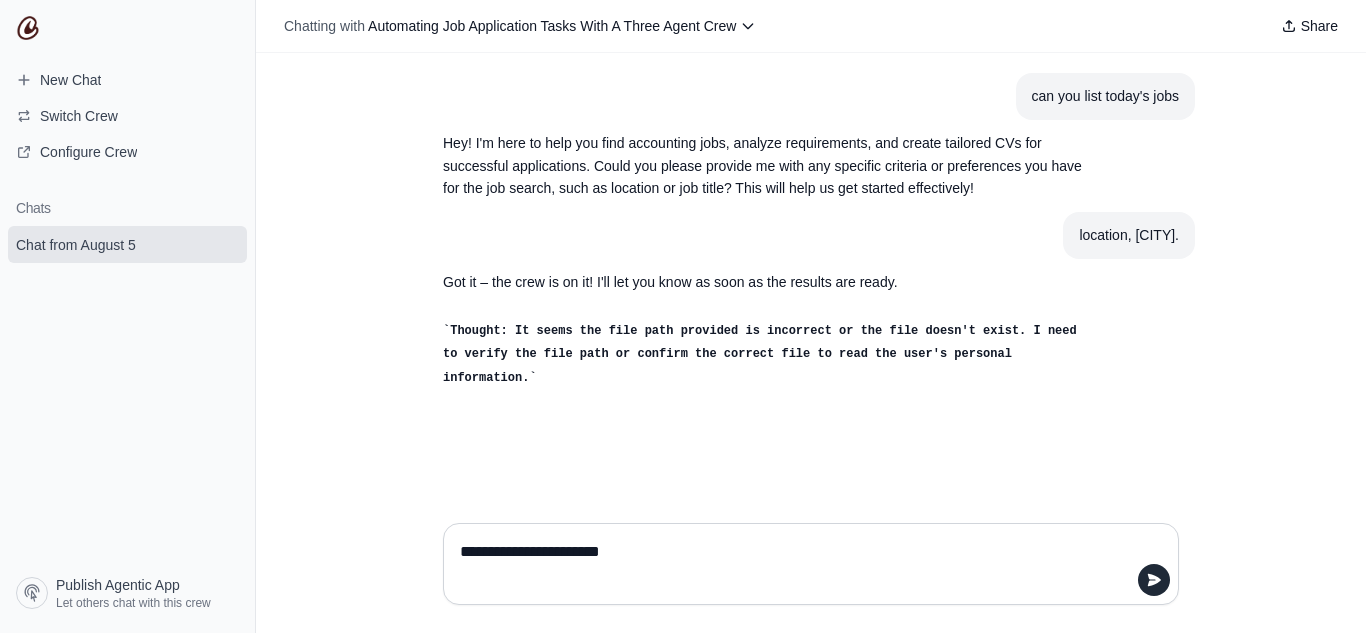 click on "Thought: It seems the file path provided is incorrect or the file doesn't exist. I need to verify the file path or confirm the correct file to read the user's personal information." at bounding box center (763, 353) 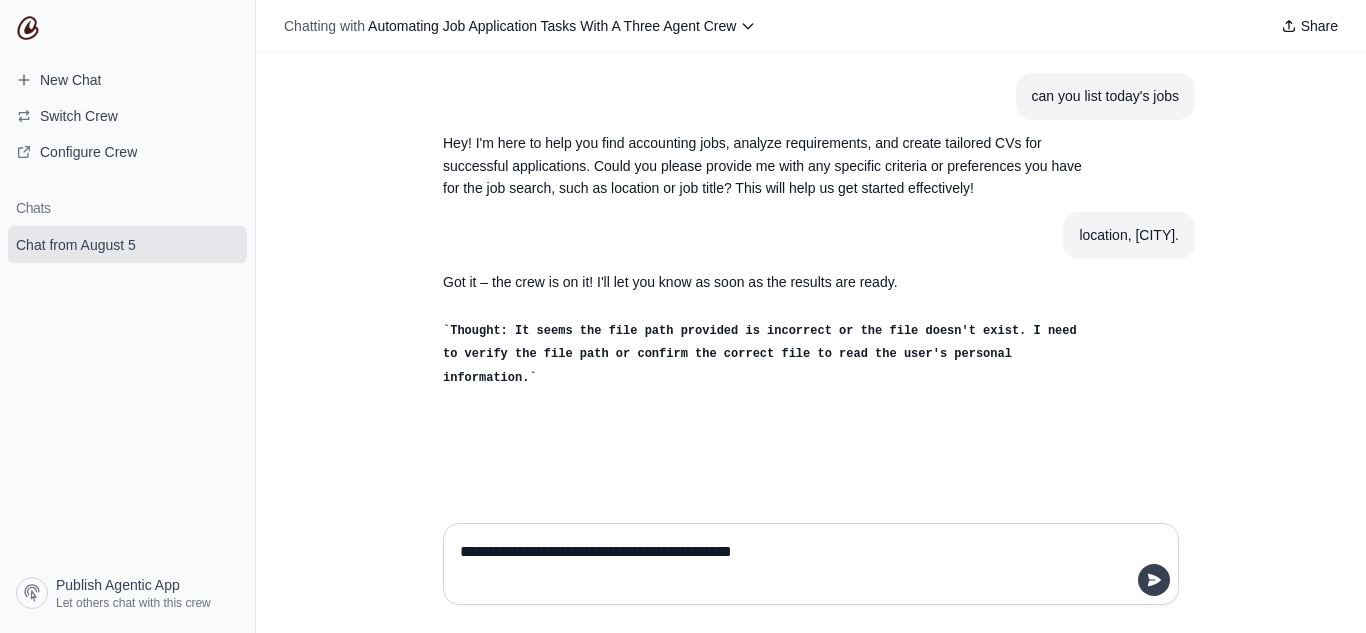 type on "**********" 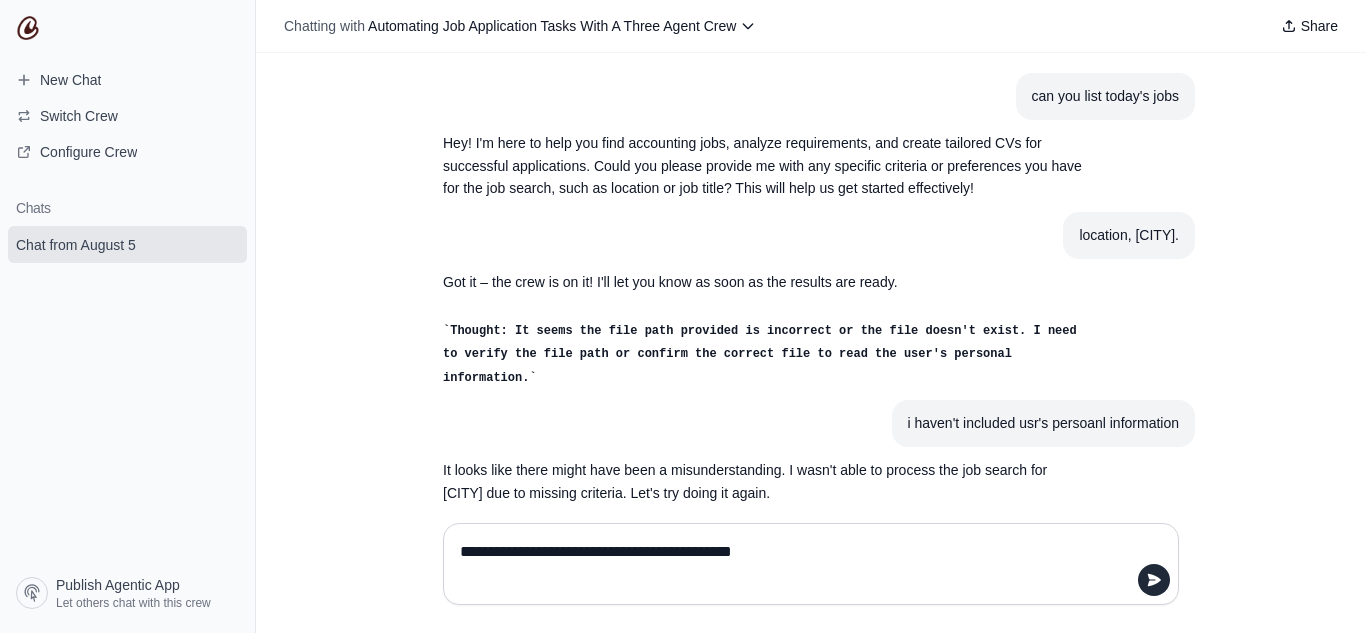 scroll, scrollTop: 66, scrollLeft: 0, axis: vertical 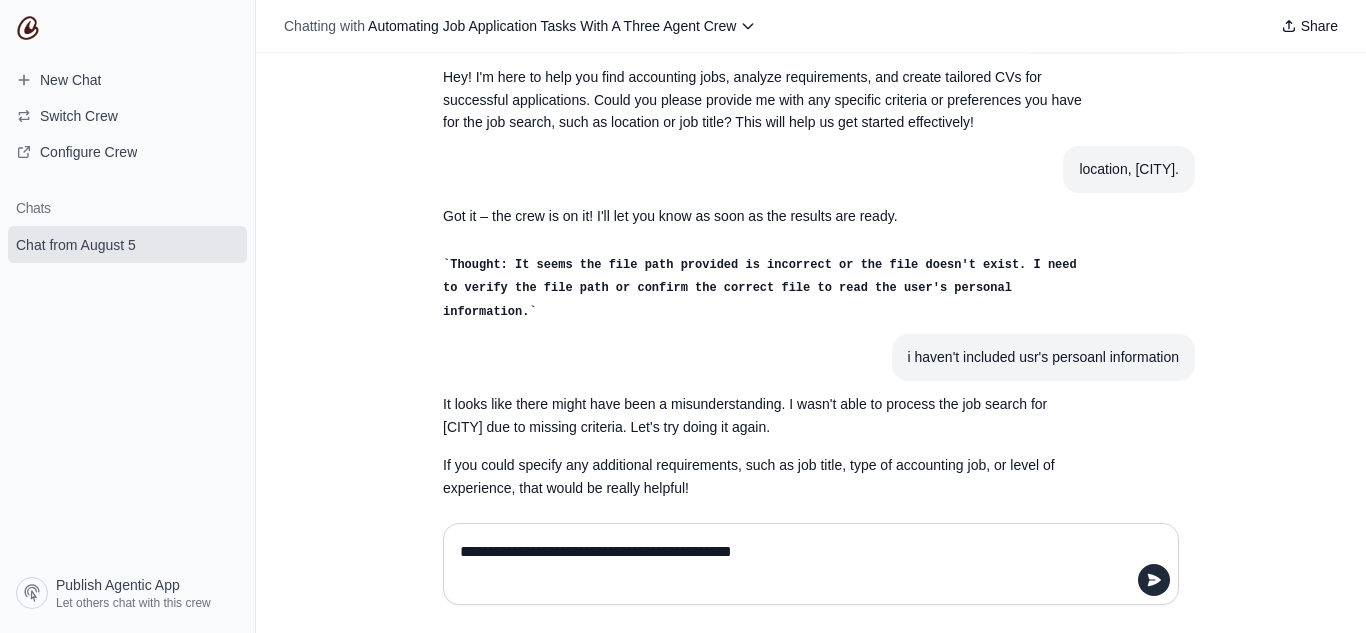 click on "**********" at bounding box center (811, 564) 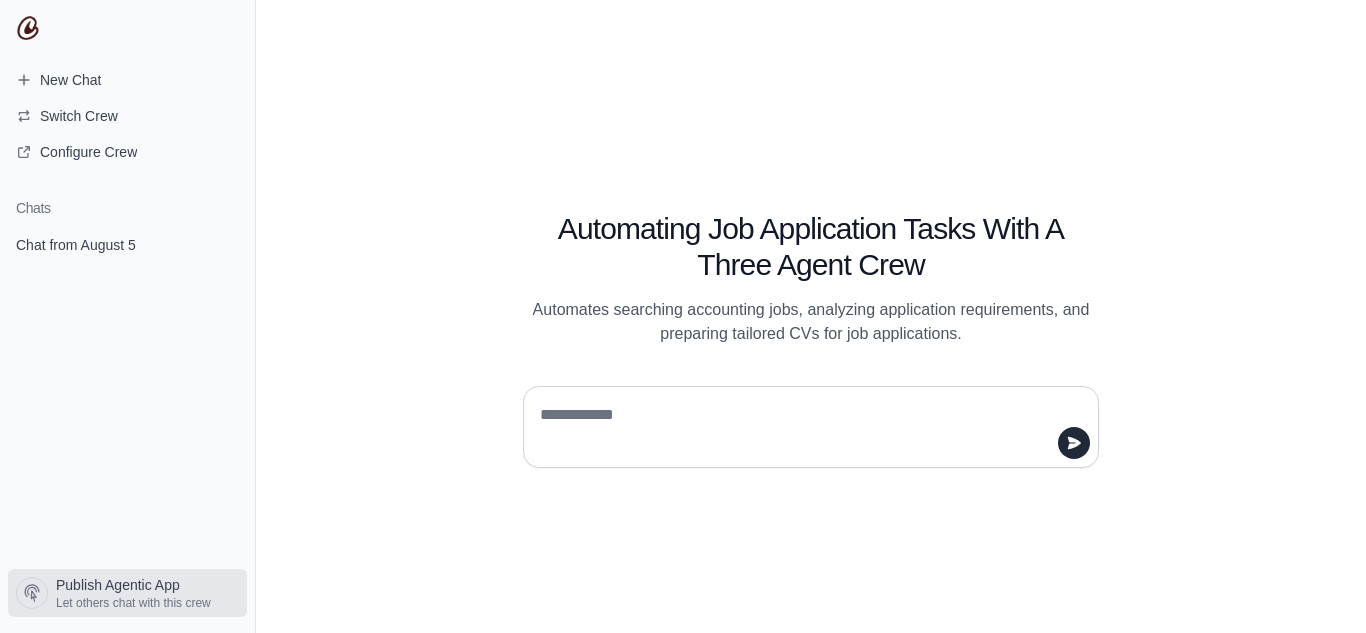 click on "Publish Agentic App" at bounding box center [118, 585] 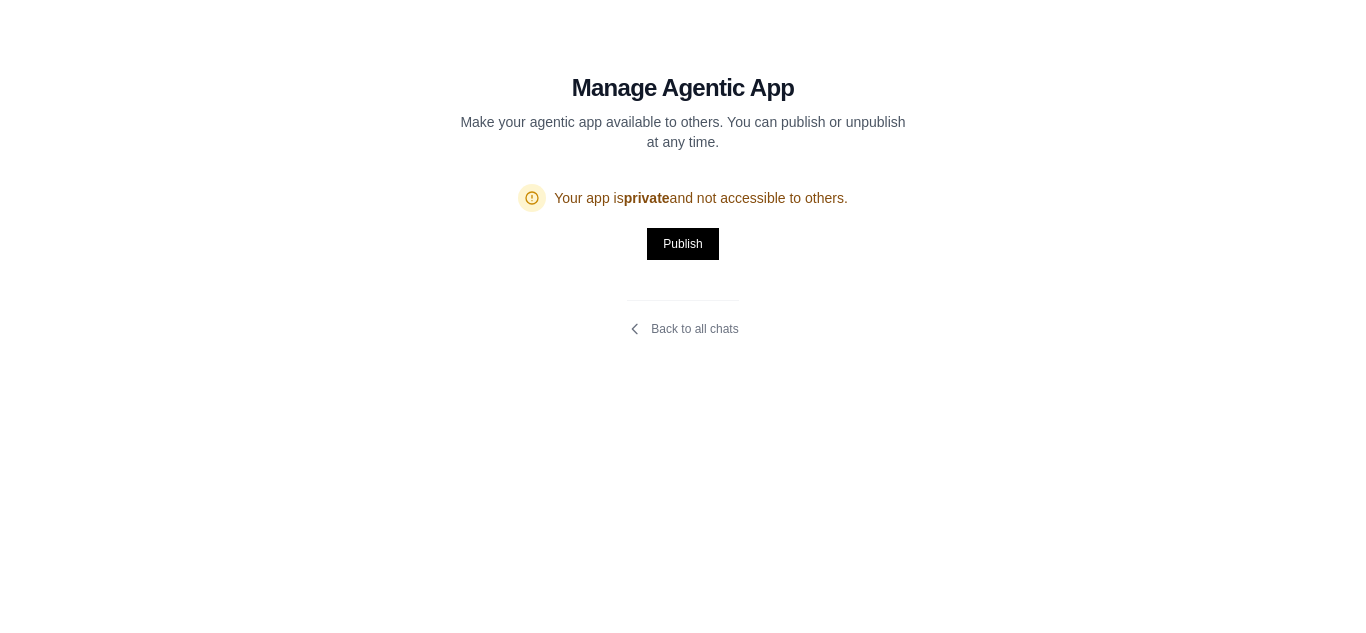 click on "private" at bounding box center (647, 198) 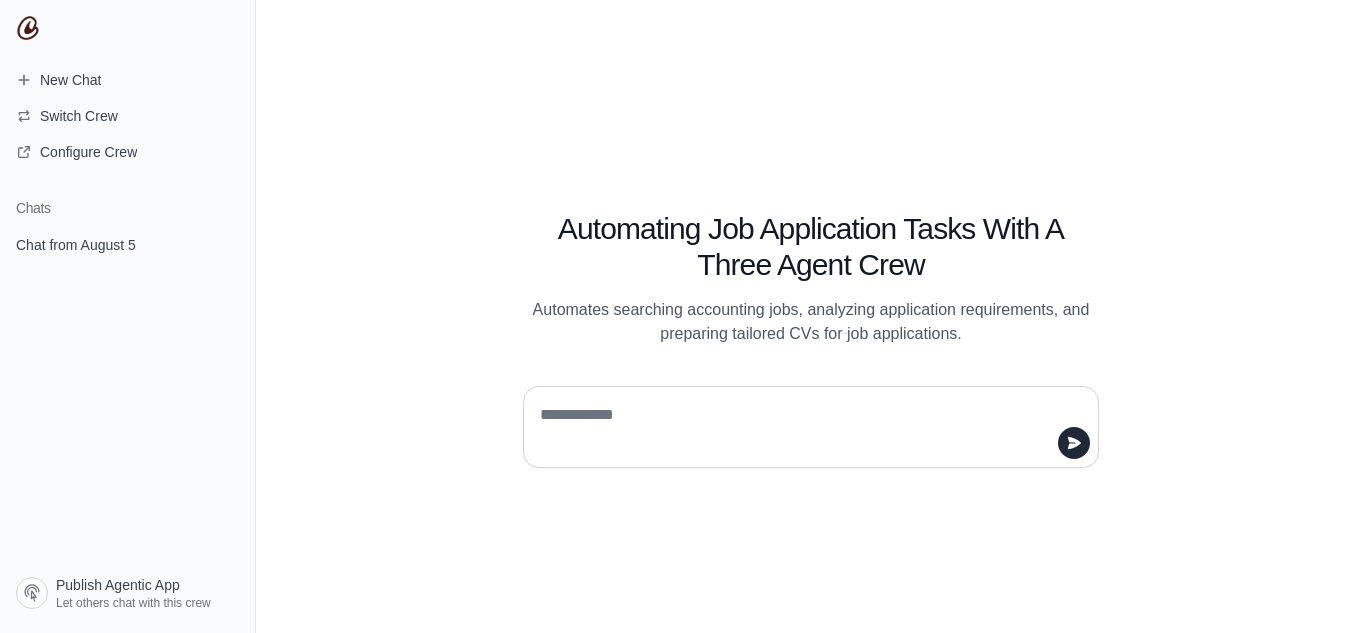 scroll, scrollTop: 0, scrollLeft: 0, axis: both 